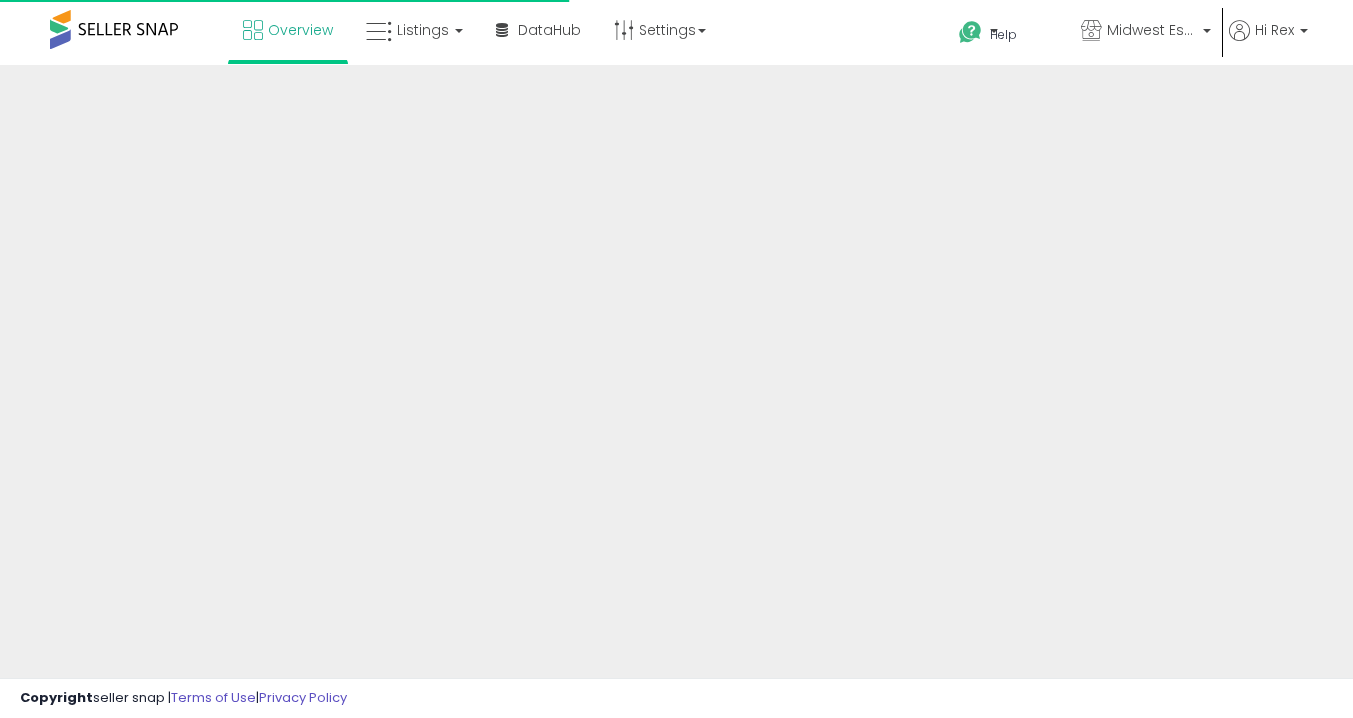 scroll, scrollTop: 0, scrollLeft: 0, axis: both 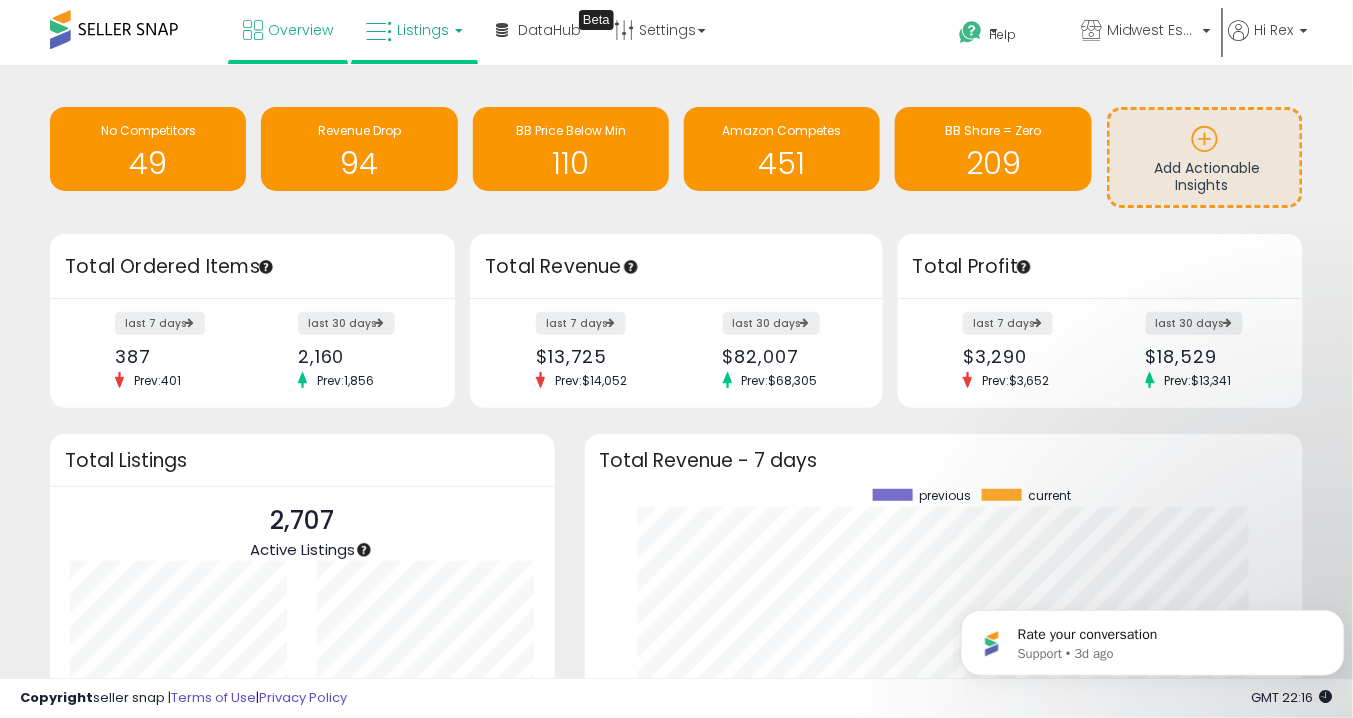 click on "Listings" at bounding box center (414, 30) 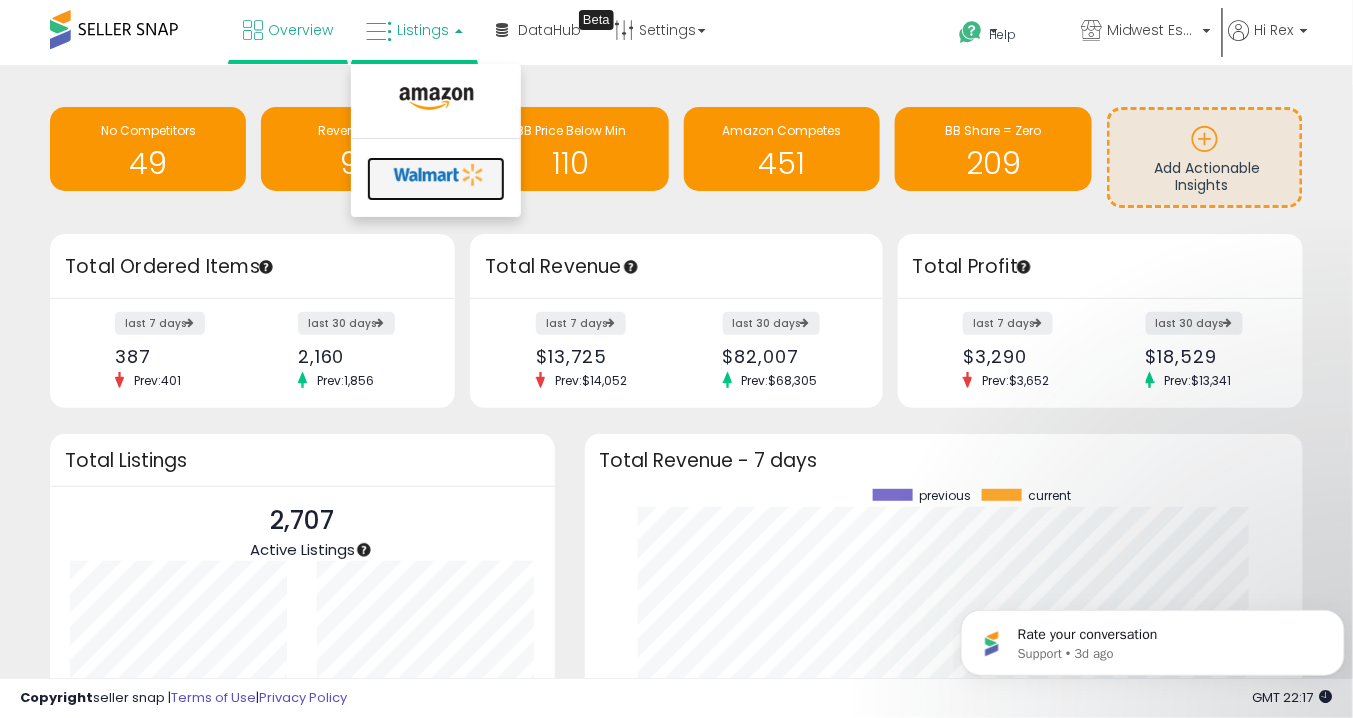 click at bounding box center (439, 175) 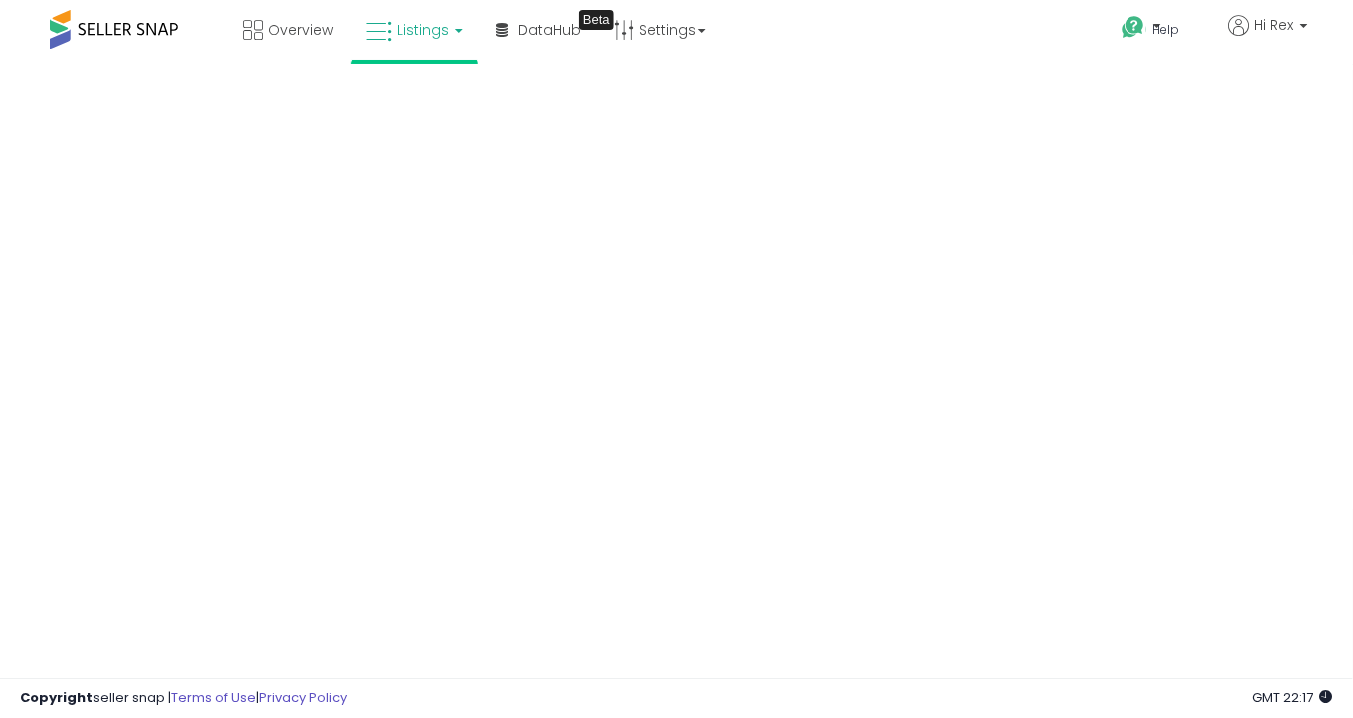 scroll, scrollTop: 0, scrollLeft: 0, axis: both 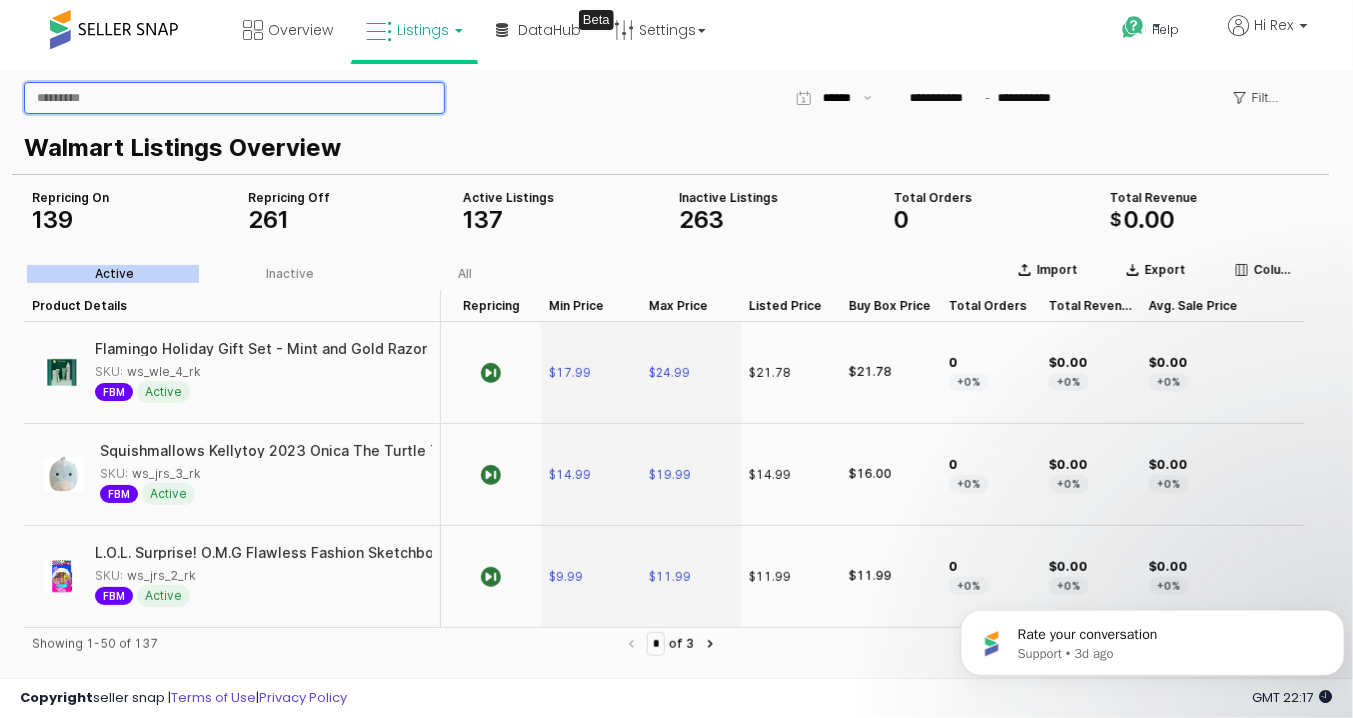 click at bounding box center (234, 97) 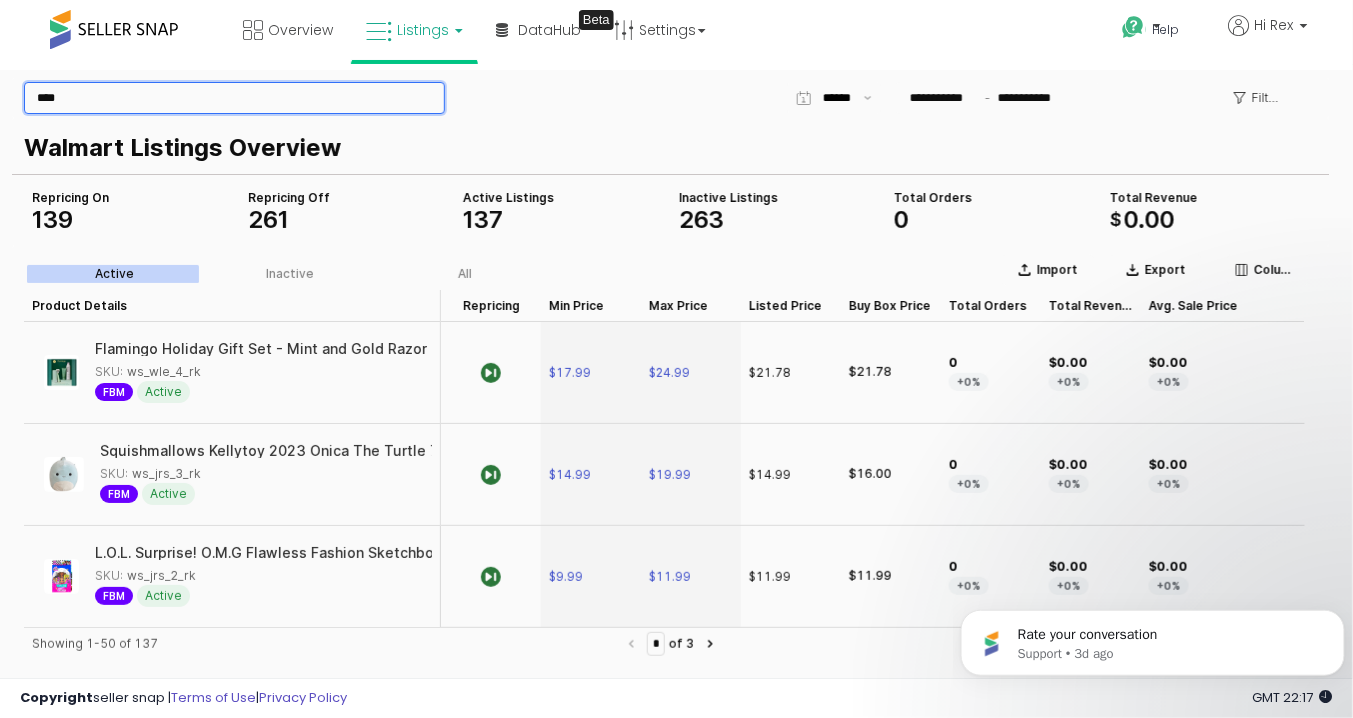 type on "****" 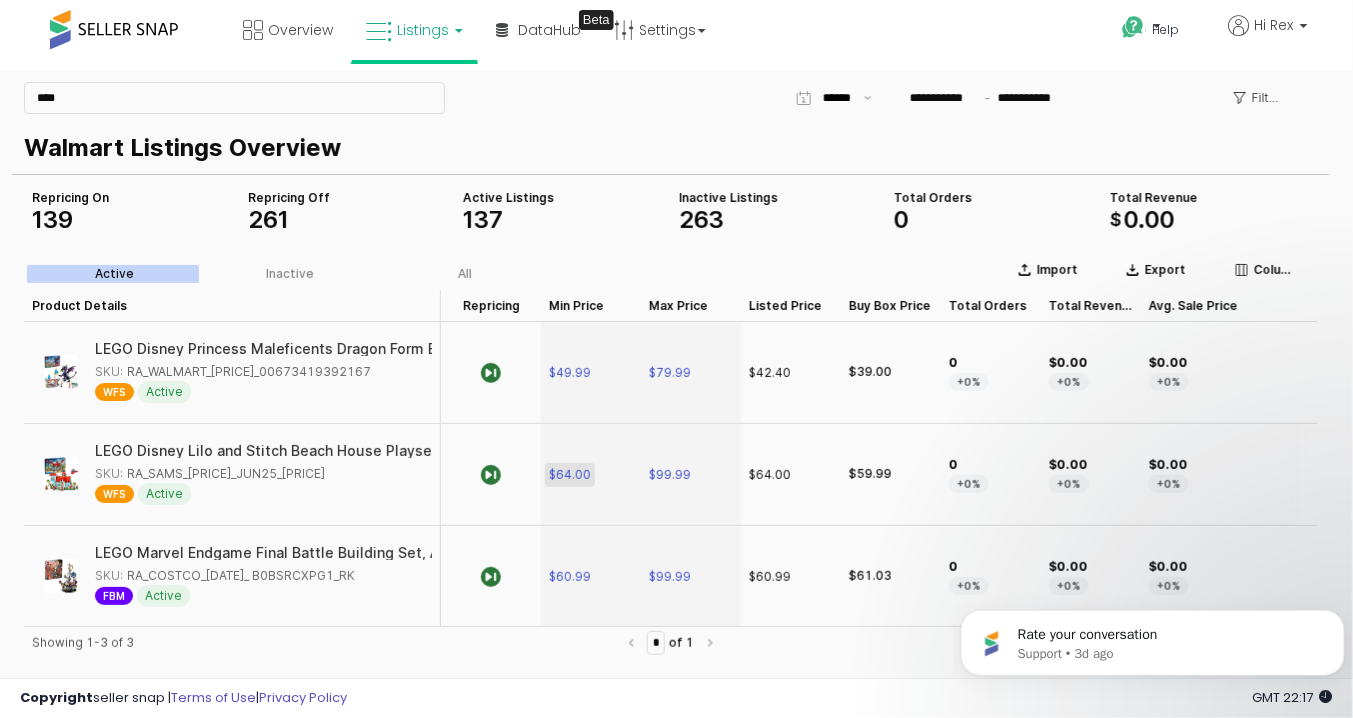 click on "$64.00" at bounding box center (570, 474) 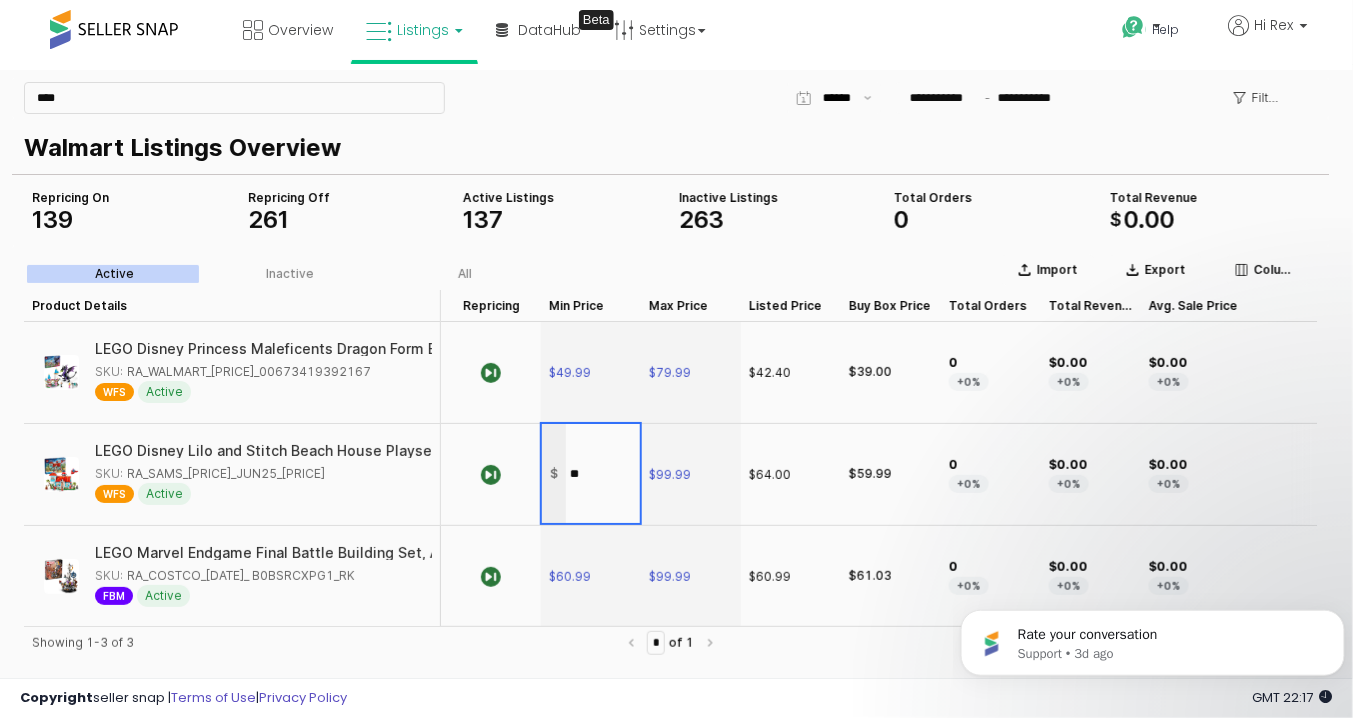 type on "*" 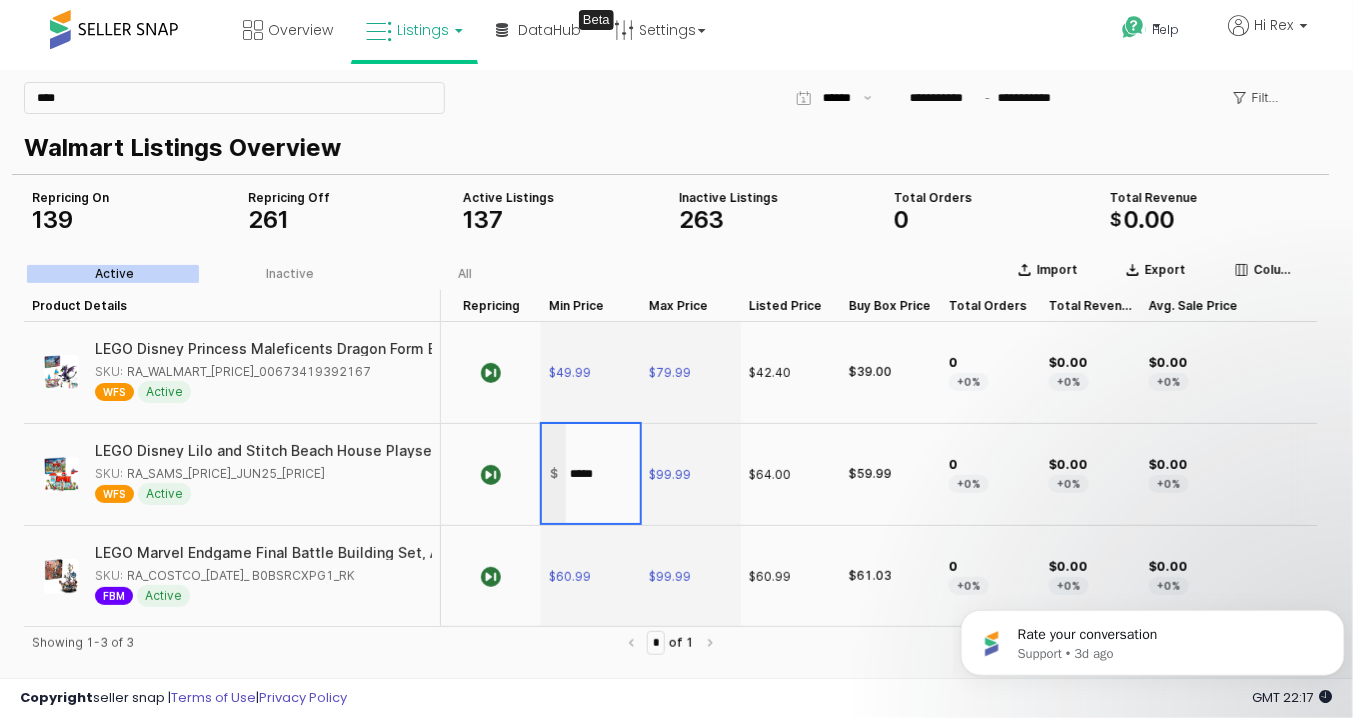 type on "*****" 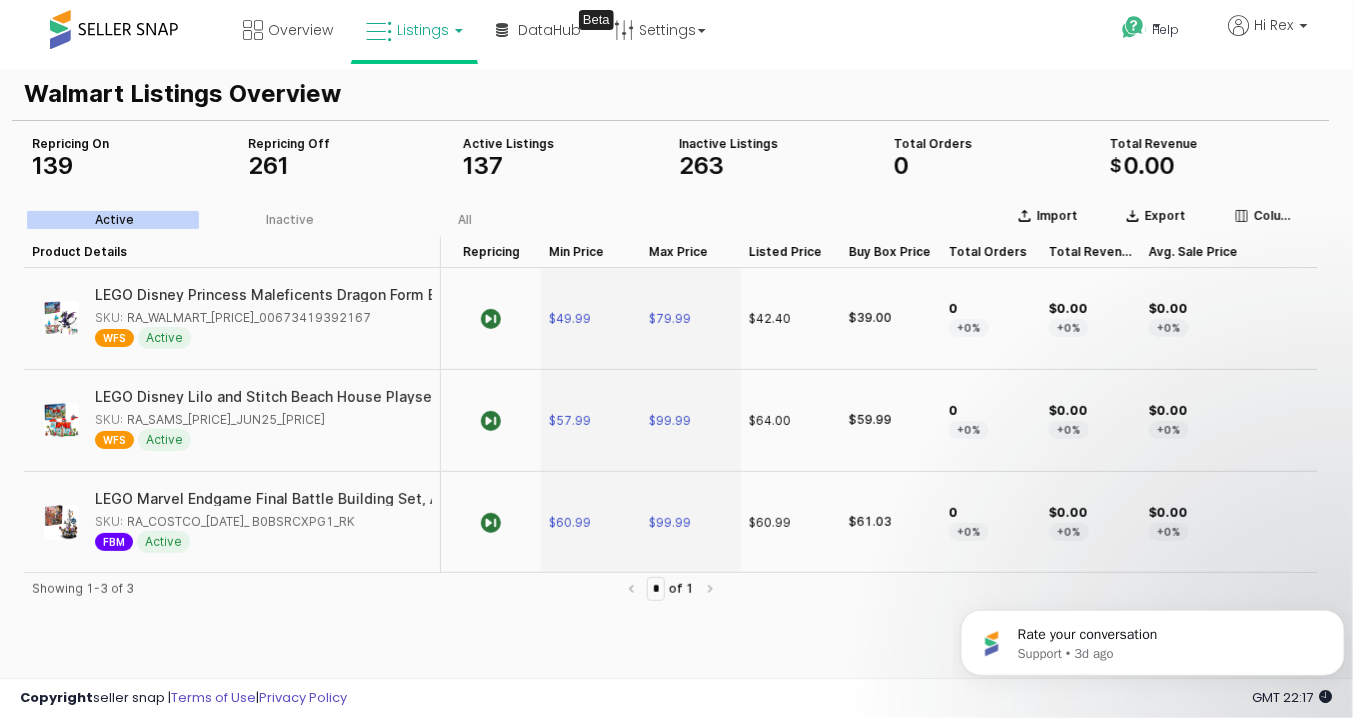 scroll, scrollTop: 80, scrollLeft: 0, axis: vertical 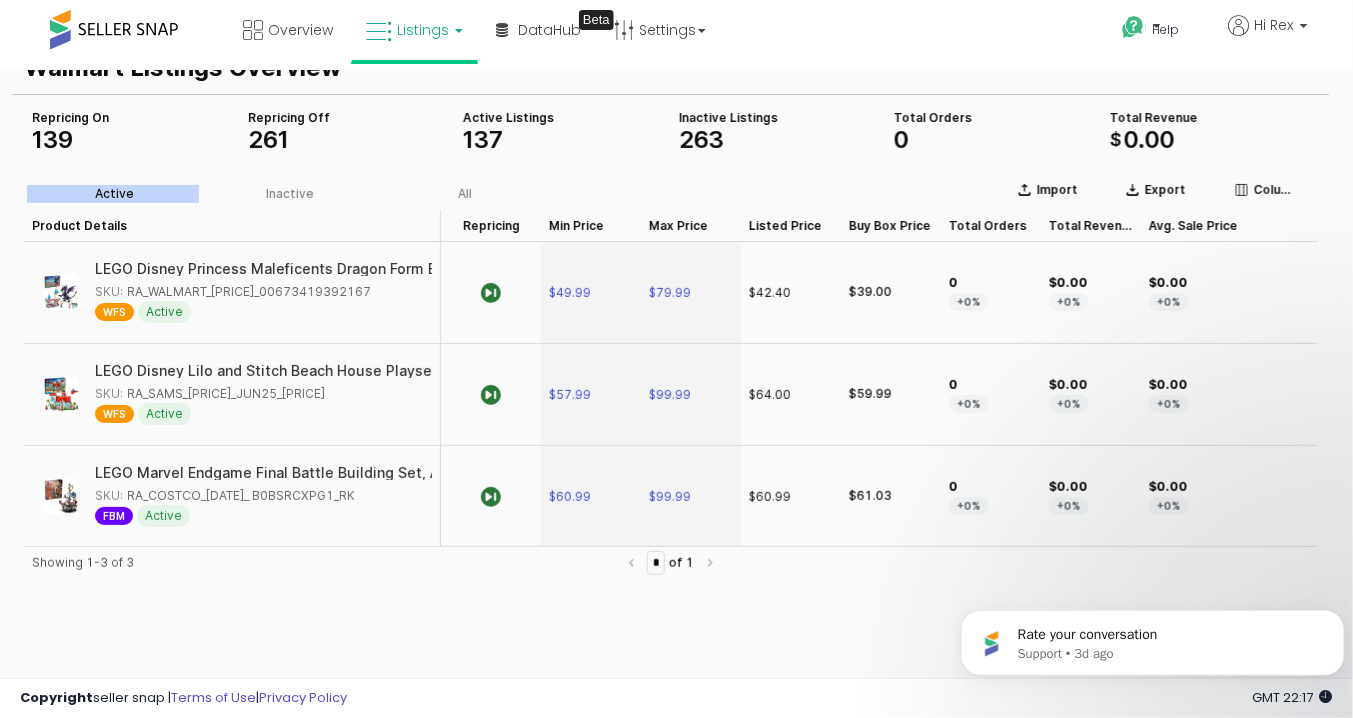 click on "SKU:  RA_COSTCO_21OCT_59.99_ B0BSRCXPG1_RK" at bounding box center [225, 495] 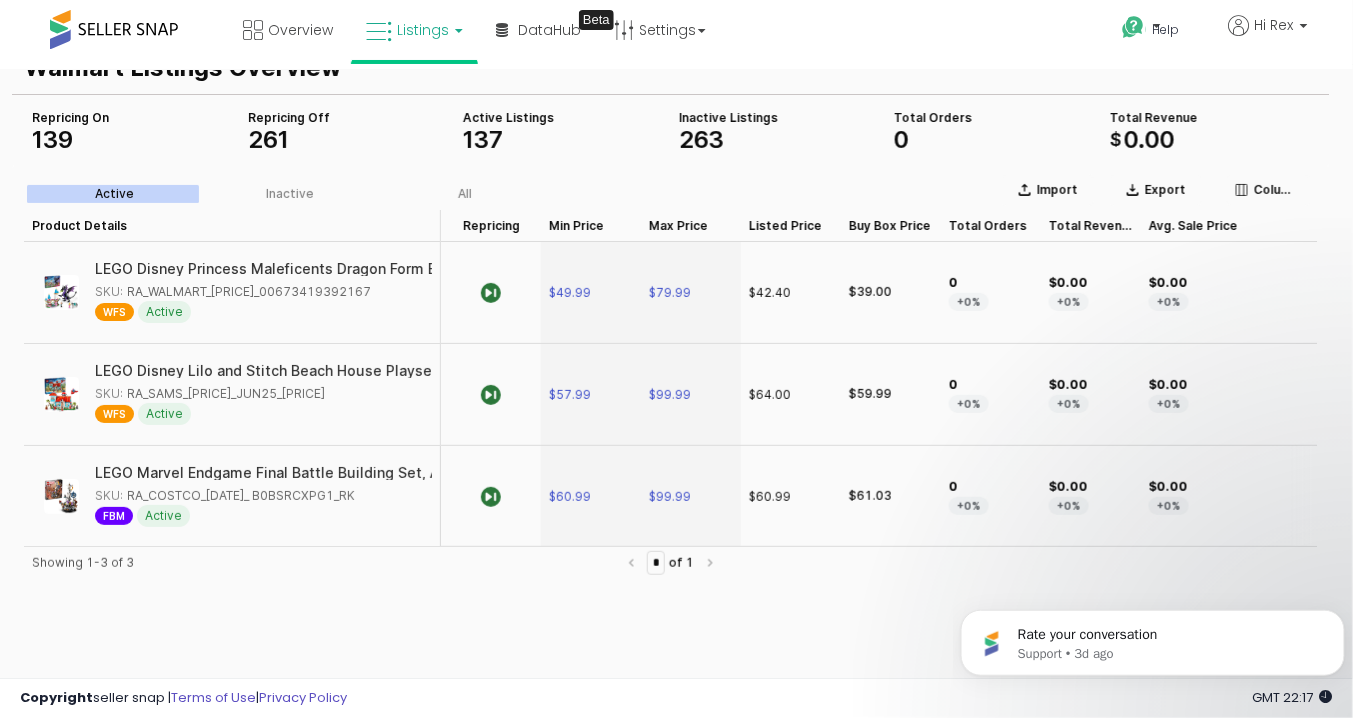 click on "LEGO Marvel Endgame Final Battle Building Set, Avengers Toy with 6 Minifigures, Movie Fan Gift, 76266" at bounding box center (452, 472) 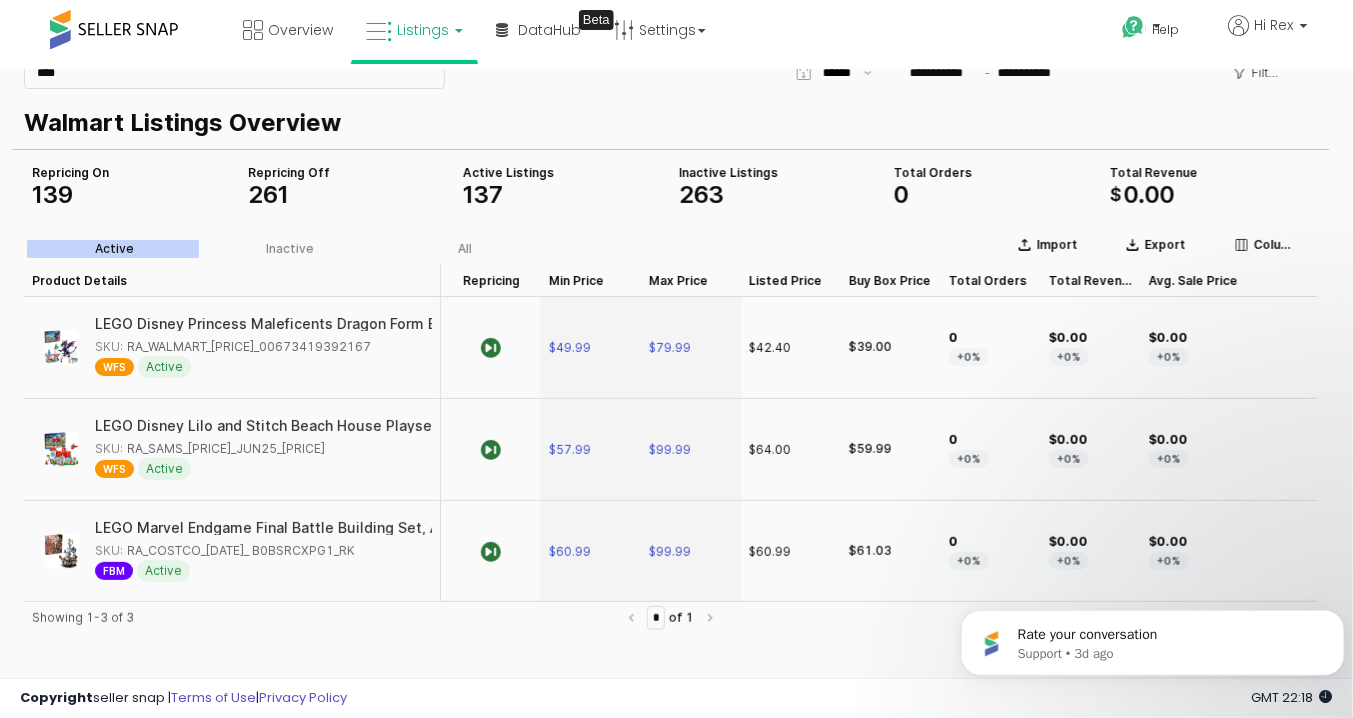 scroll, scrollTop: 0, scrollLeft: 0, axis: both 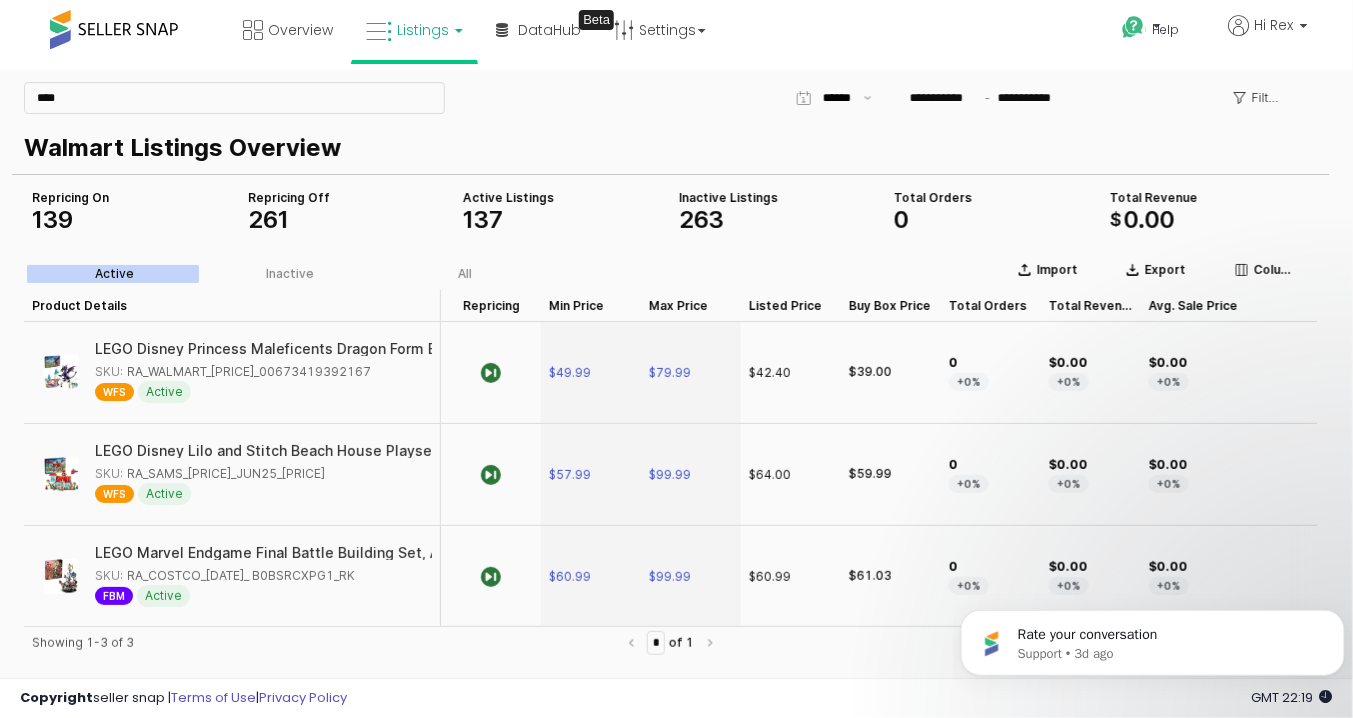 drag, startPoint x: 122, startPoint y: 571, endPoint x: 392, endPoint y: 579, distance: 270.1185 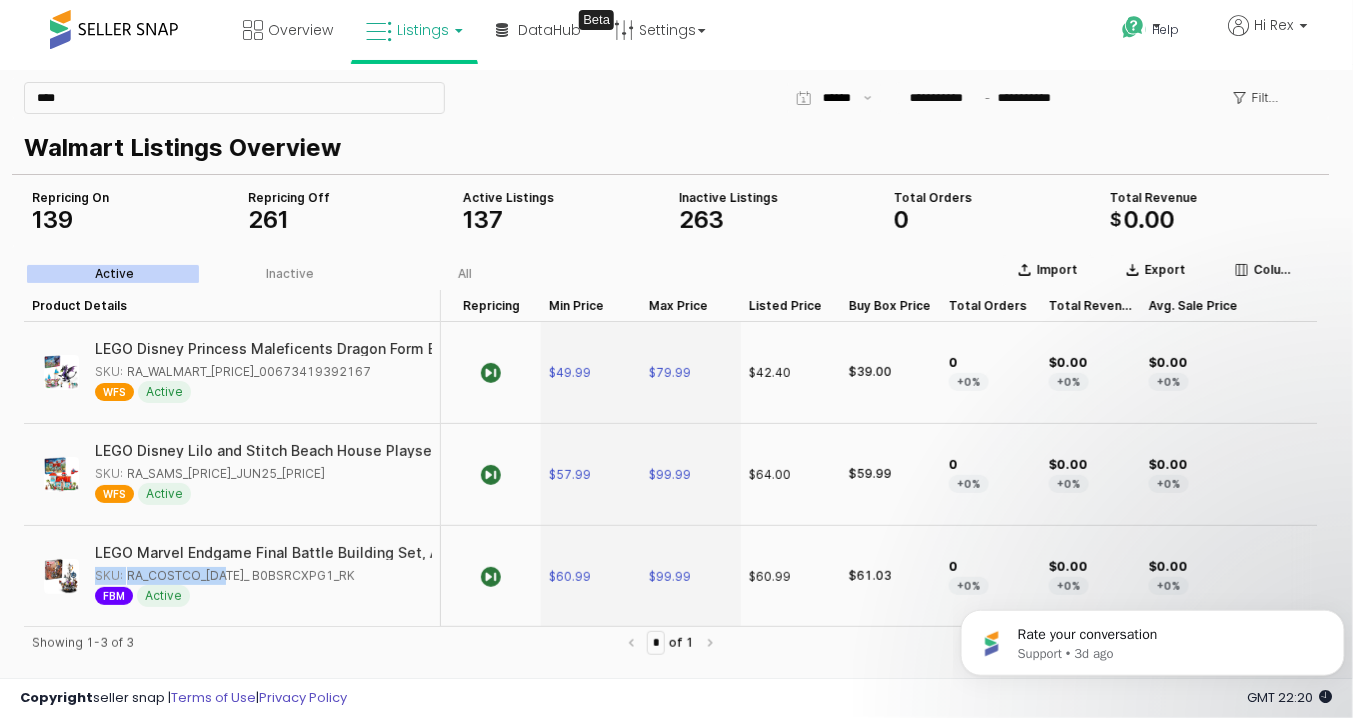 drag, startPoint x: 128, startPoint y: 565, endPoint x: 215, endPoint y: 571, distance: 87.20665 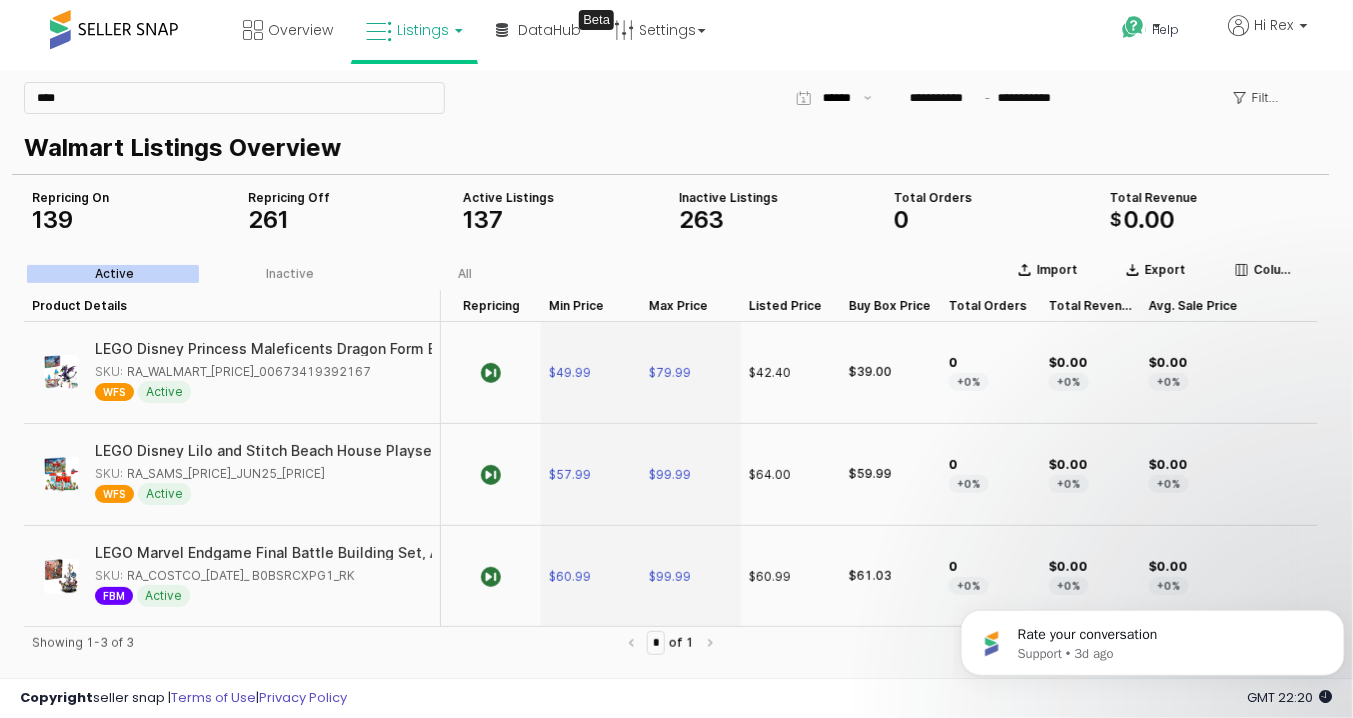 click on "LEGO Marvel Endgame Final Battle Building Set, Avengers Toy with 6 Minifigures, Movie Fan Gift, 76266
SKU:  RA_COSTCO_21OCT_59.99_ B0BSRCXPG1_RK
FBM
Active" at bounding box center [232, 575] 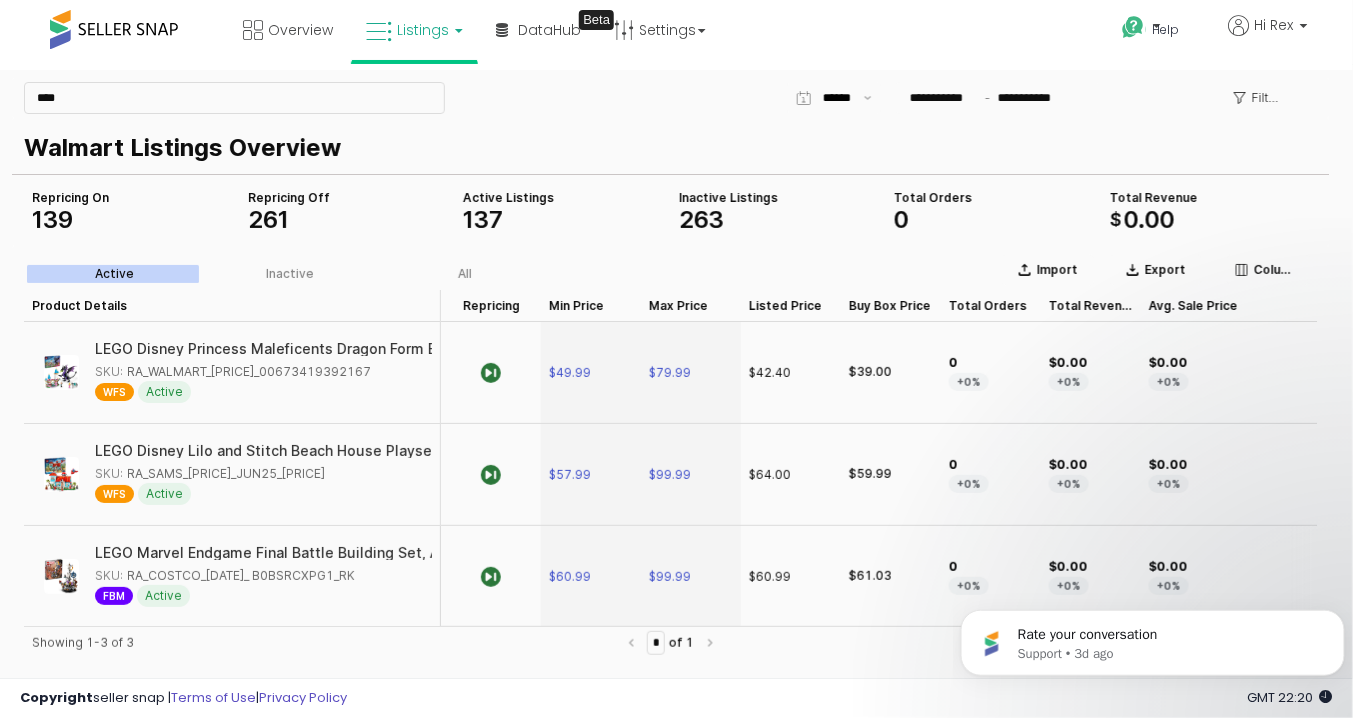 drag, startPoint x: 392, startPoint y: 573, endPoint x: 124, endPoint y: 576, distance: 268.01678 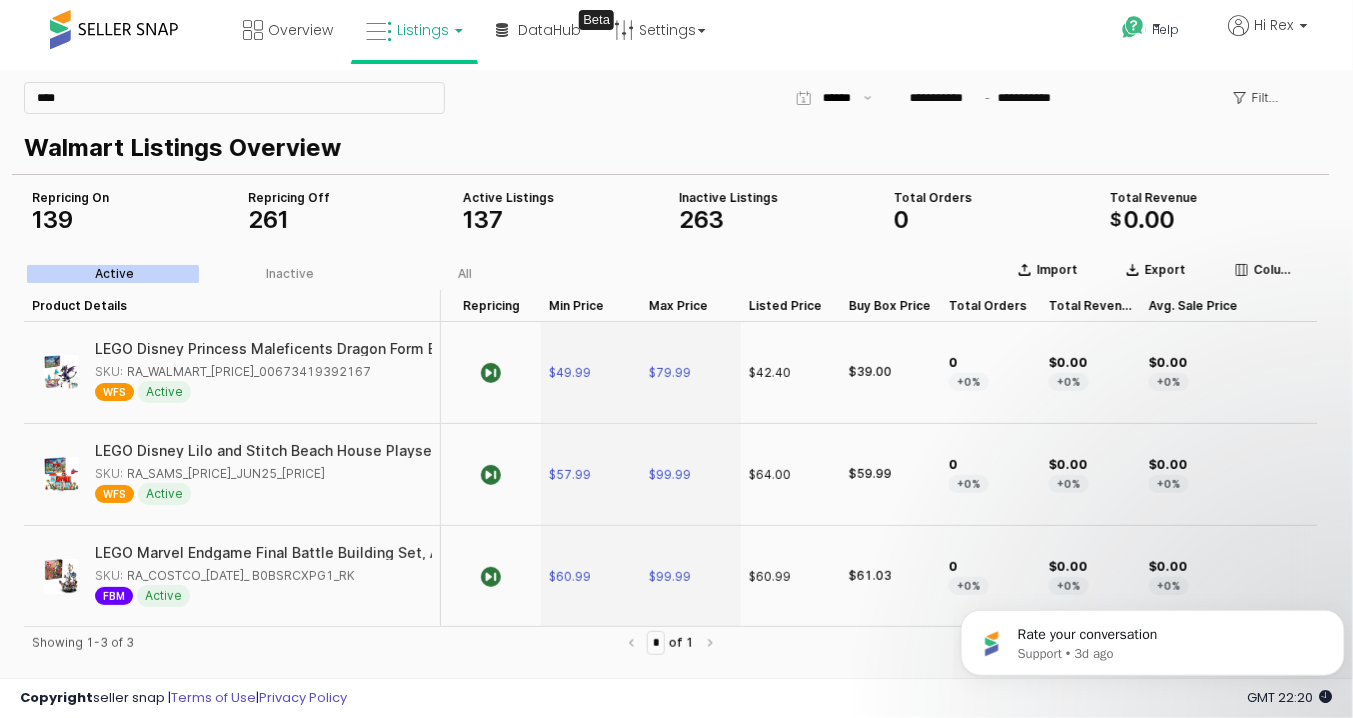 copy on "RA_COSTCO_21OCT_59.99_ B0BSRCXPG1_RK" 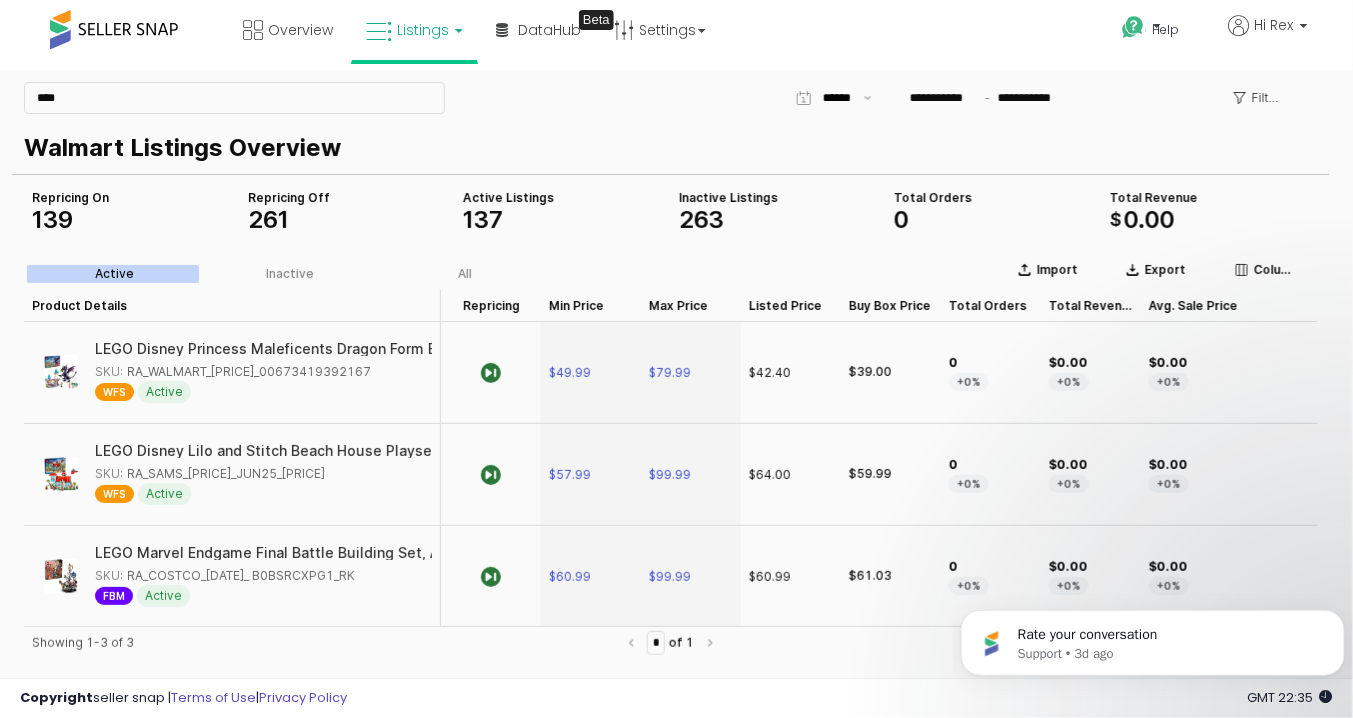 click on "Listings" at bounding box center (423, 30) 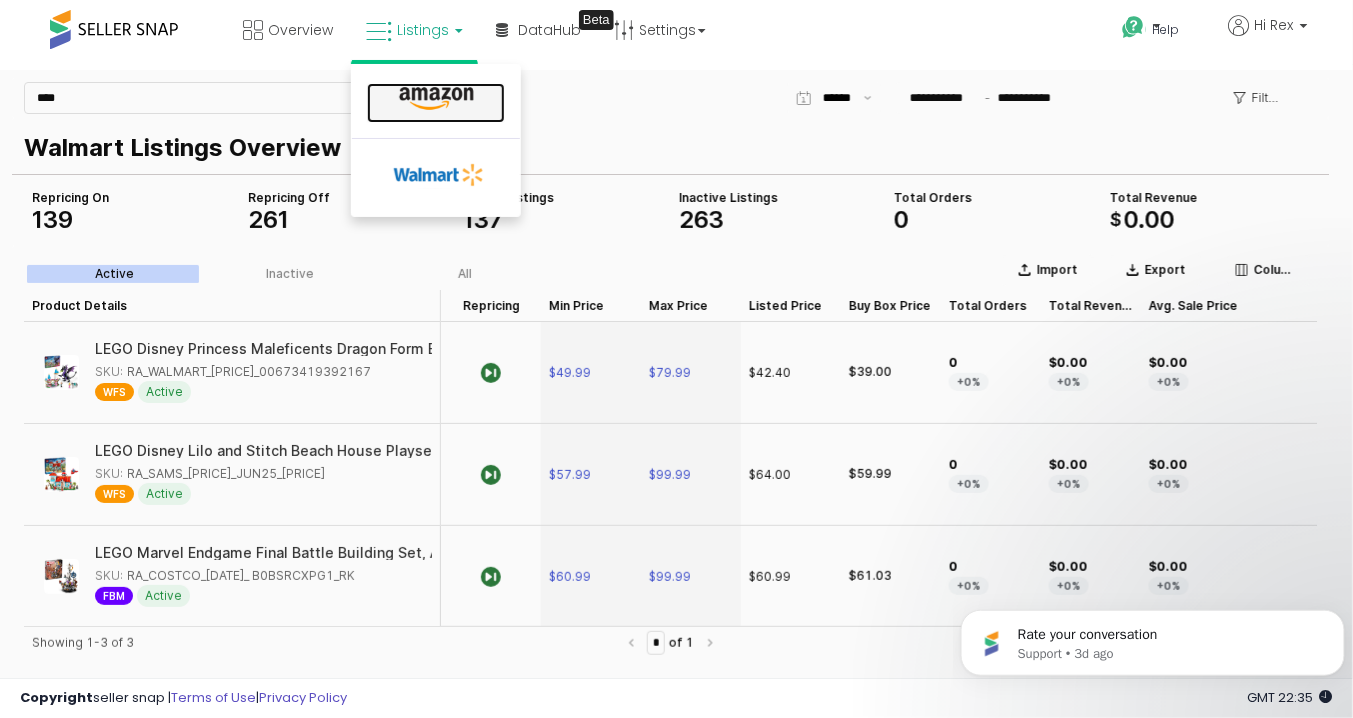 click at bounding box center [436, 99] 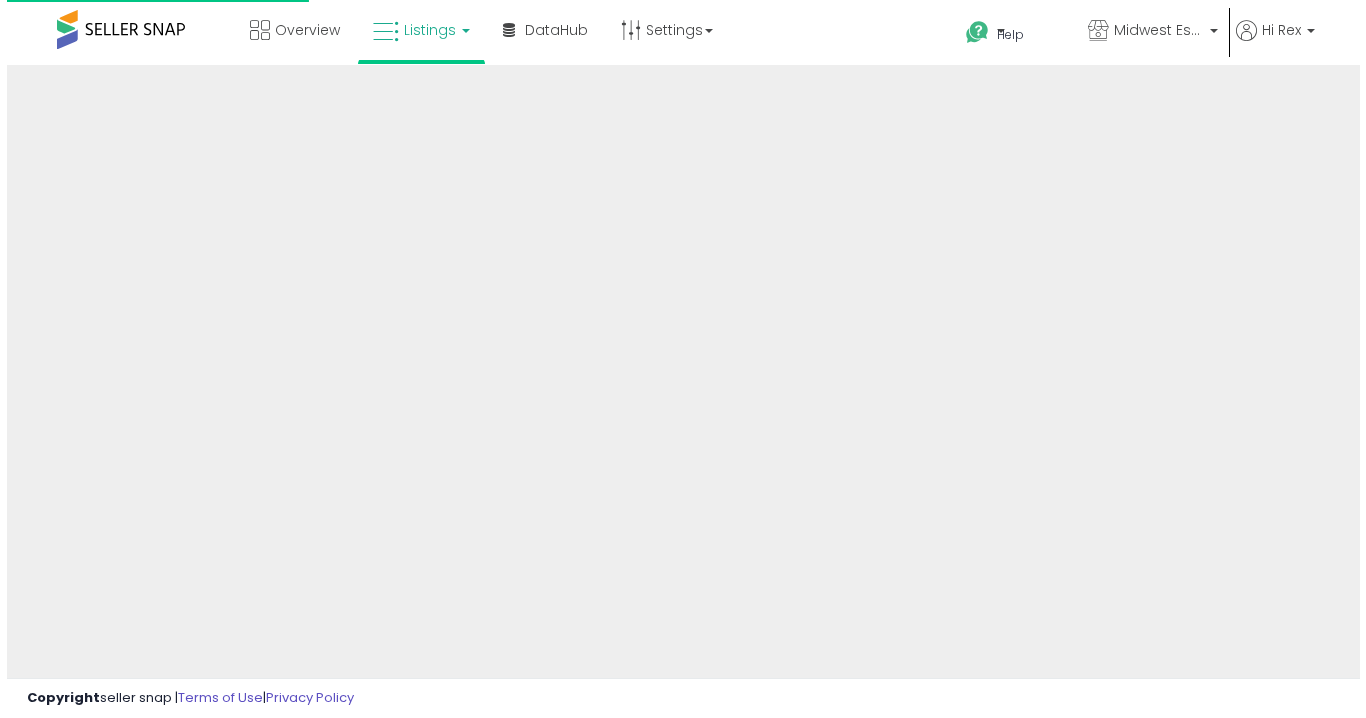 scroll, scrollTop: 0, scrollLeft: 0, axis: both 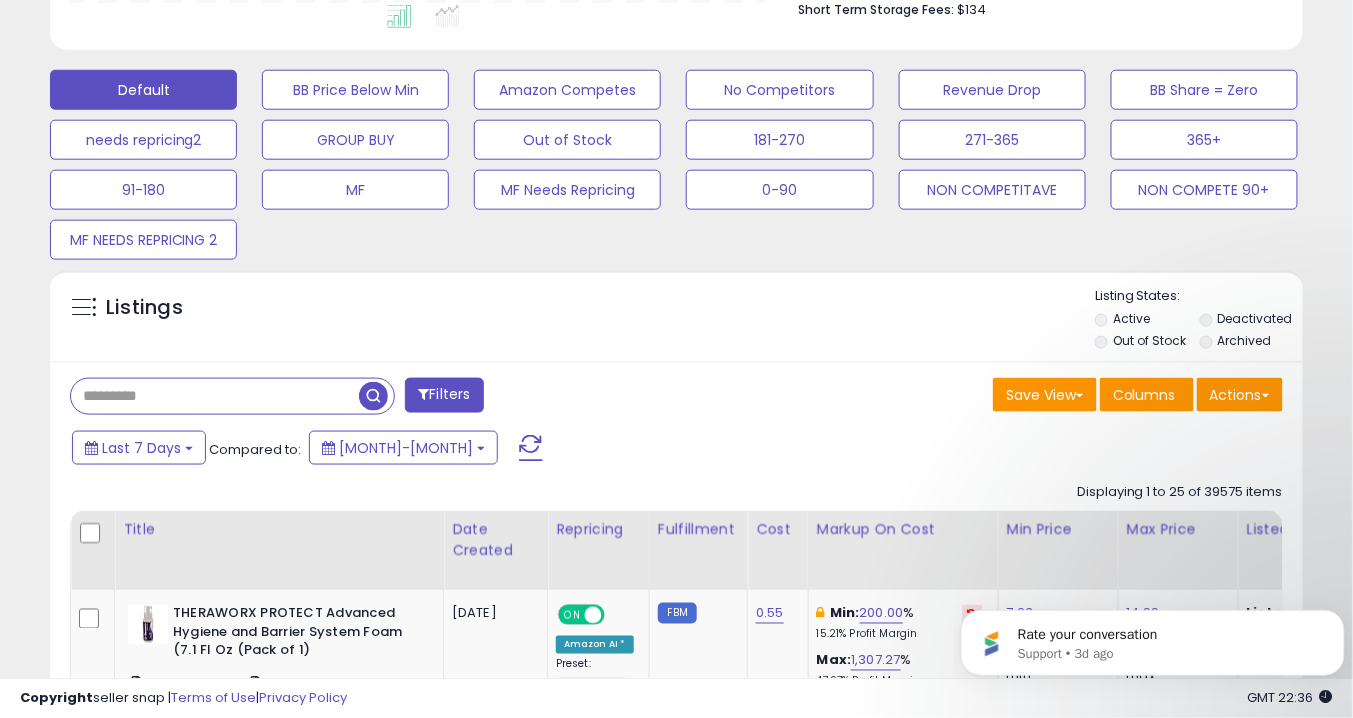 click at bounding box center (215, 396) 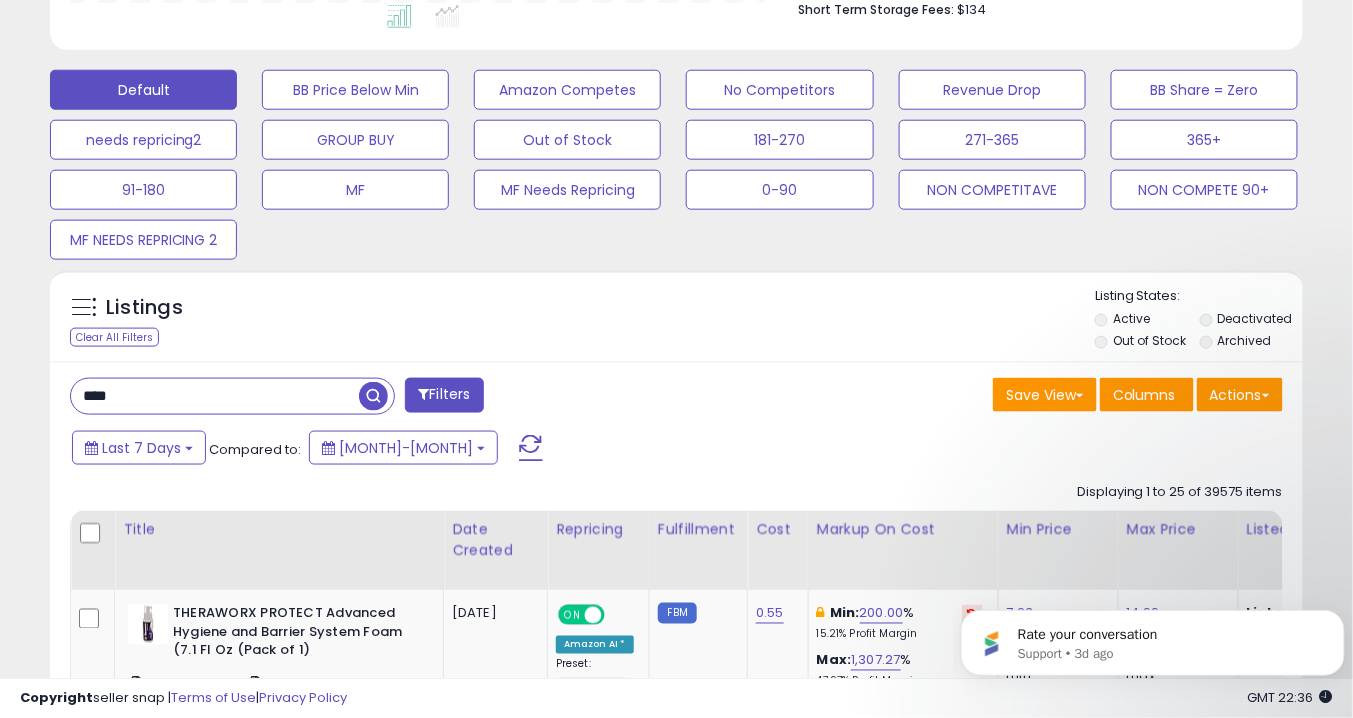 type on "****" 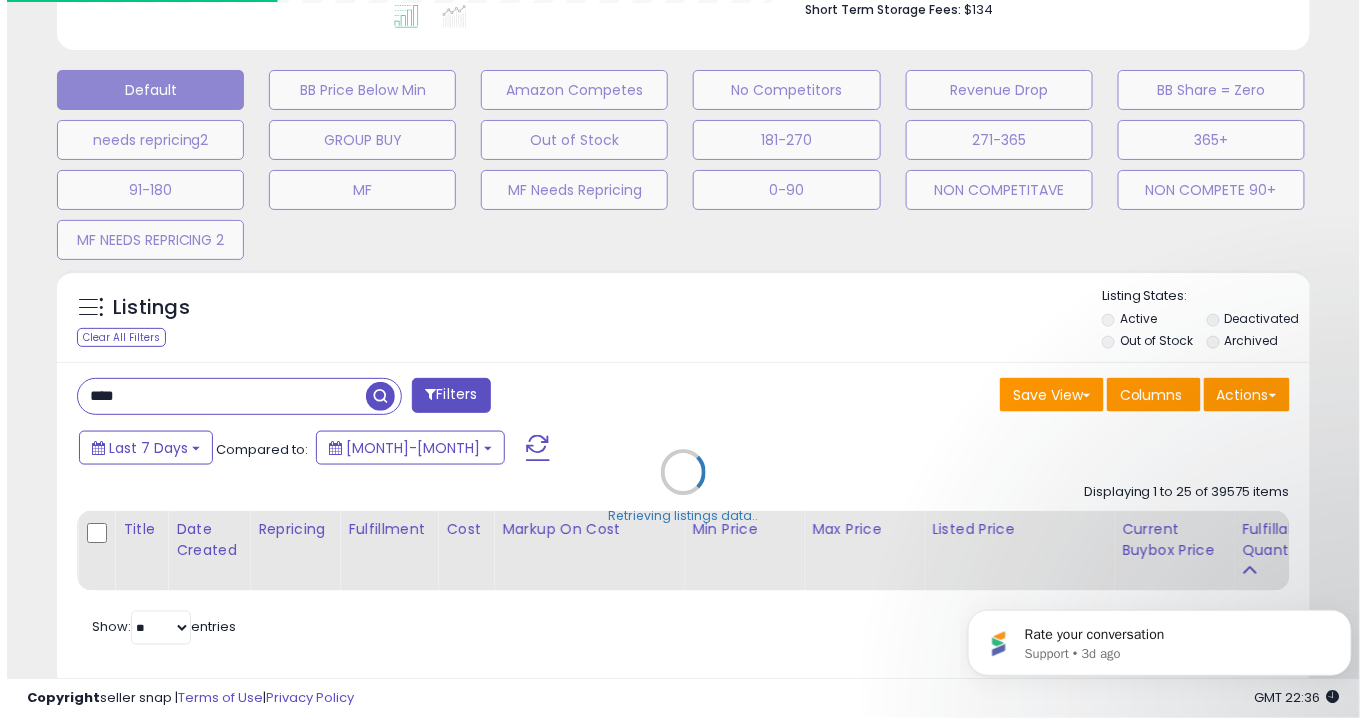 scroll, scrollTop: 999589, scrollLeft: 999267, axis: both 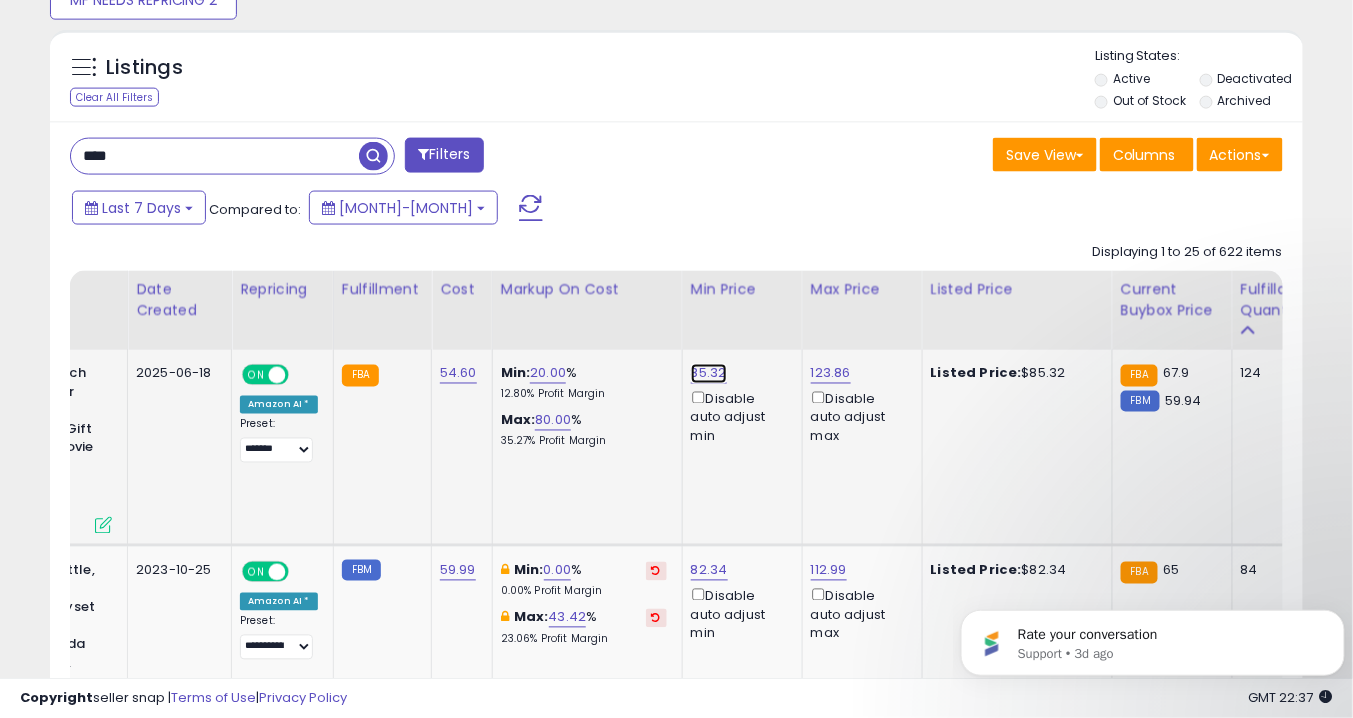 click on "85.32" at bounding box center (709, 374) 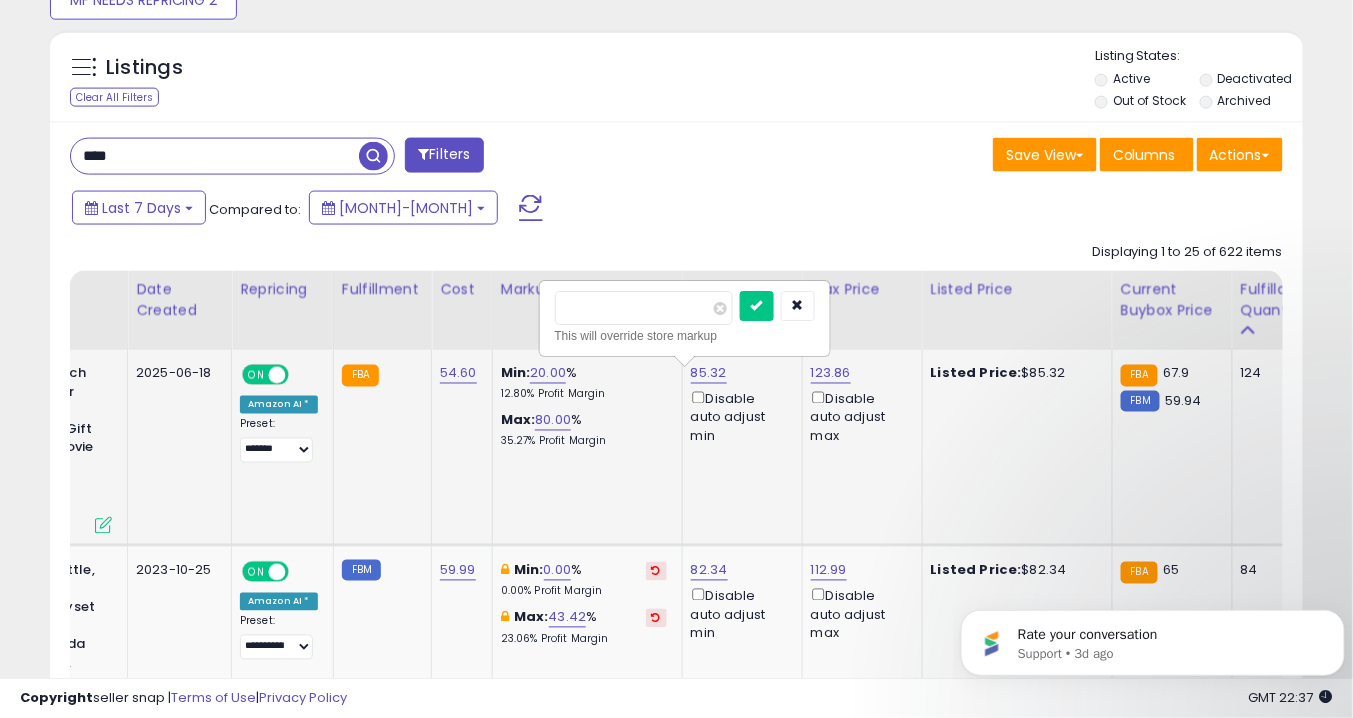 type on "*" 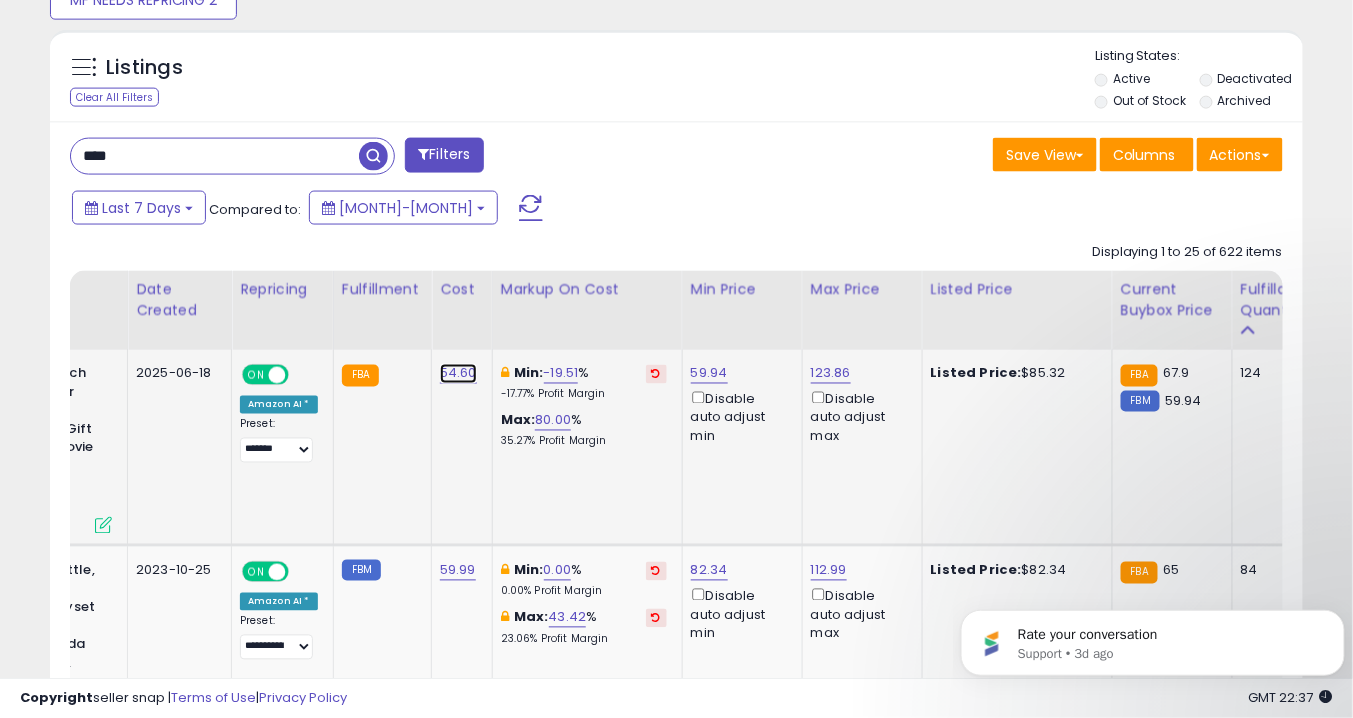 click on "54.60" at bounding box center [458, 374] 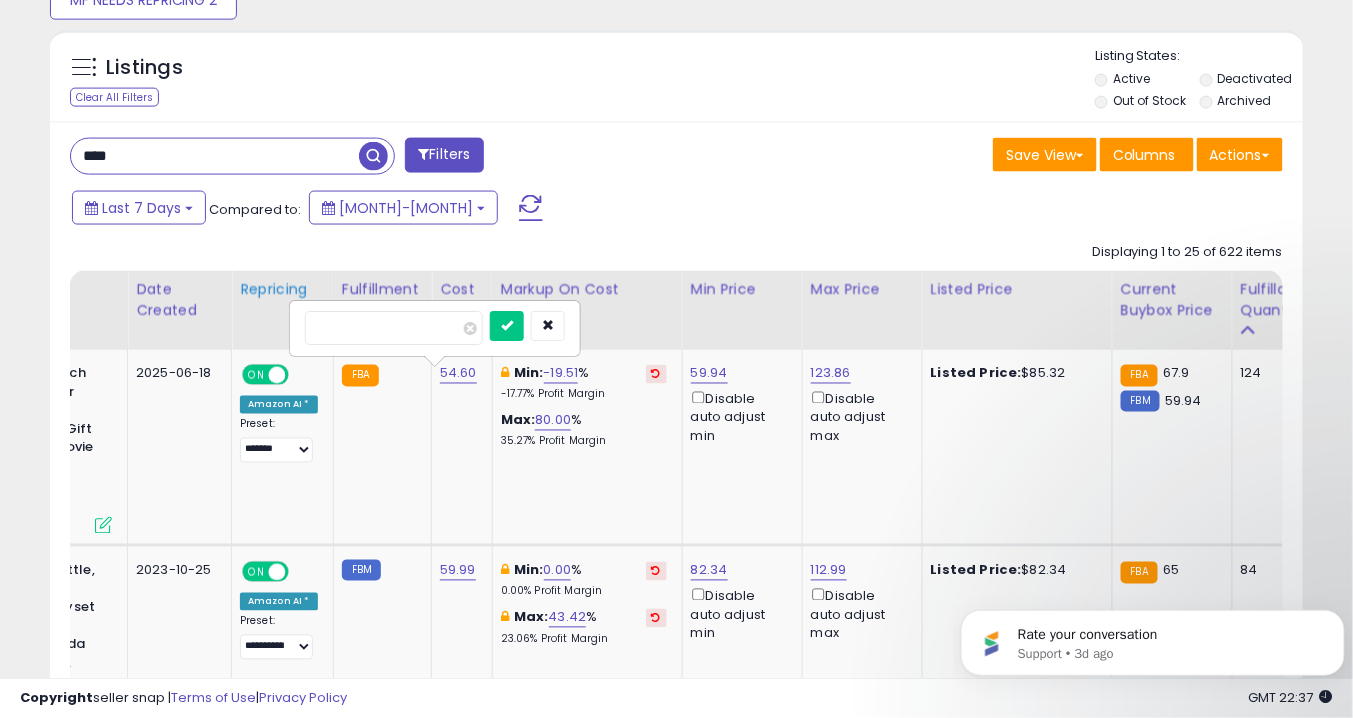 drag, startPoint x: 361, startPoint y: 324, endPoint x: 245, endPoint y: 324, distance: 116 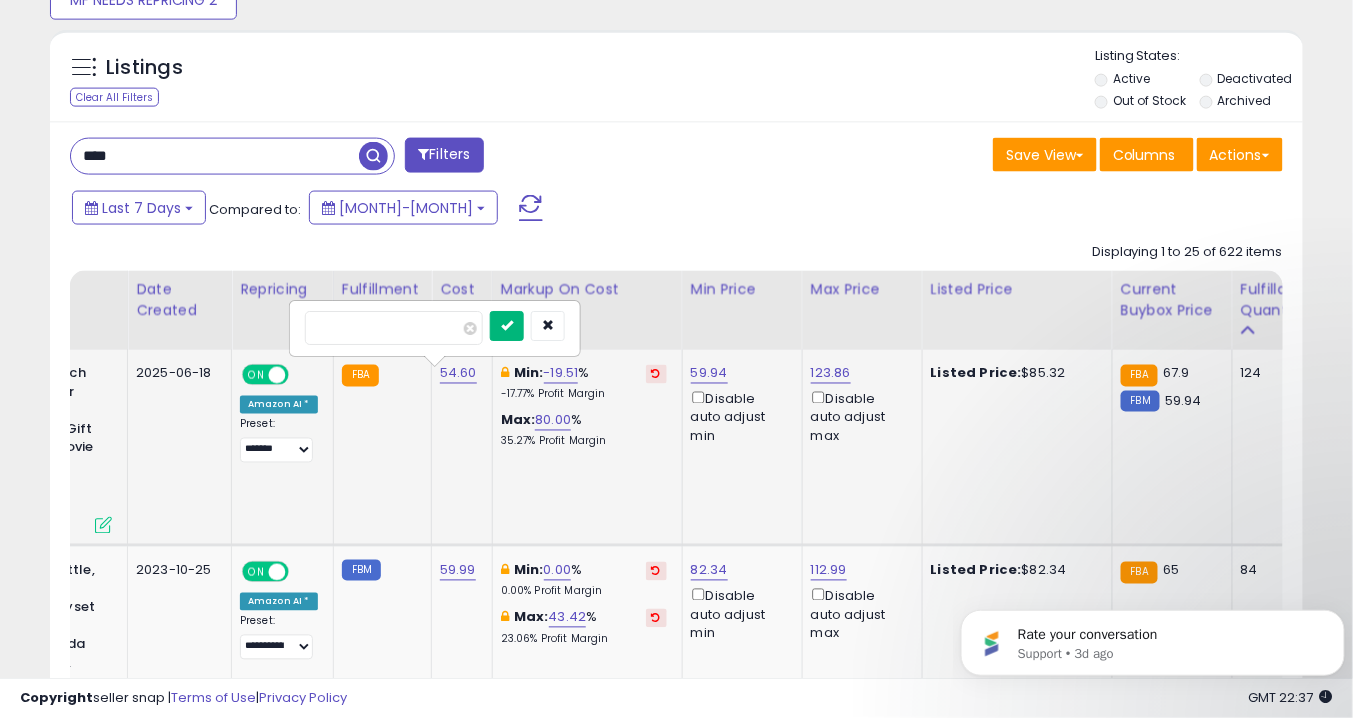 type on "**" 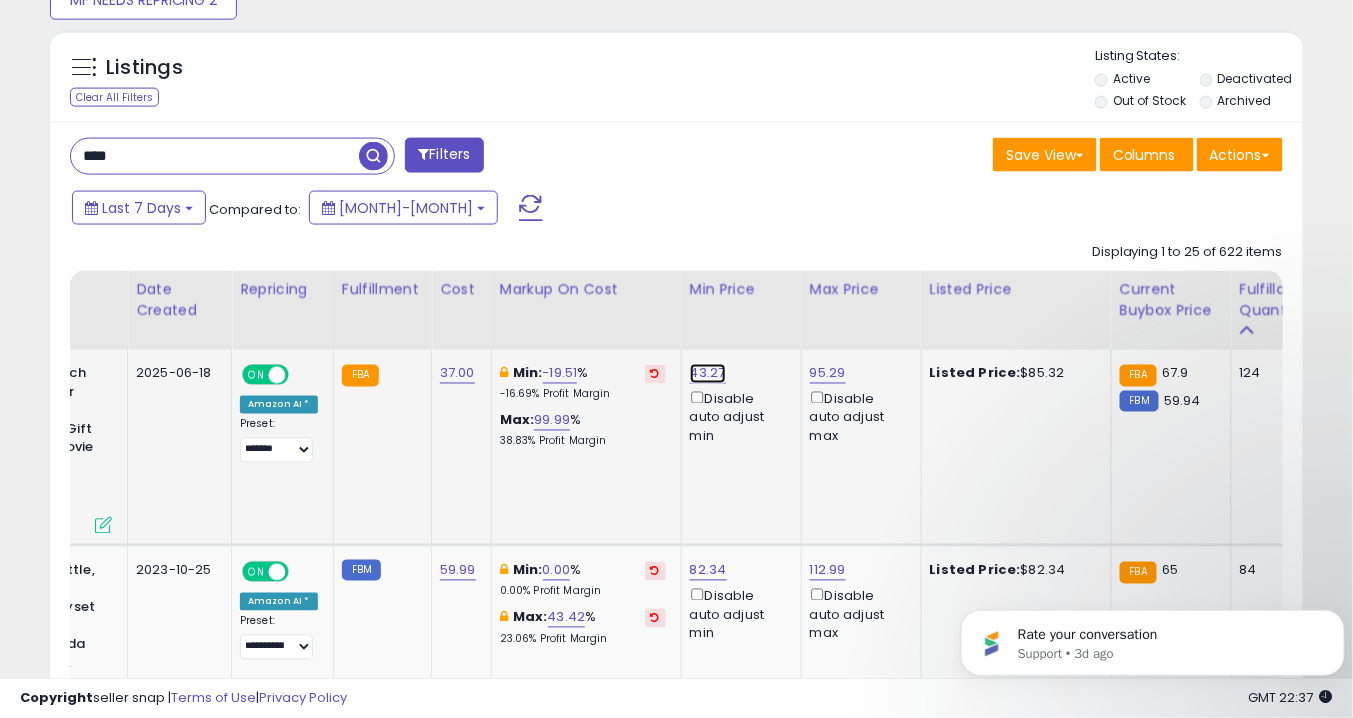 click on "43.27" at bounding box center [708, 374] 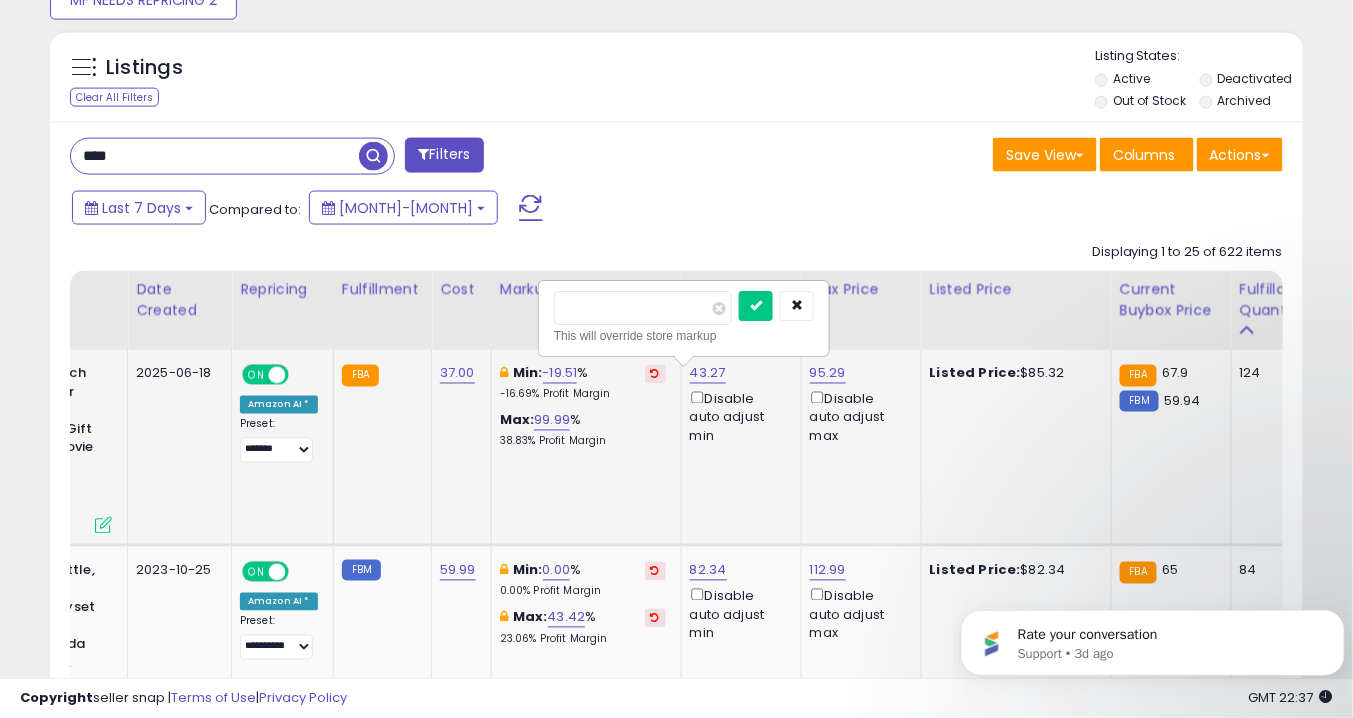 type on "*" 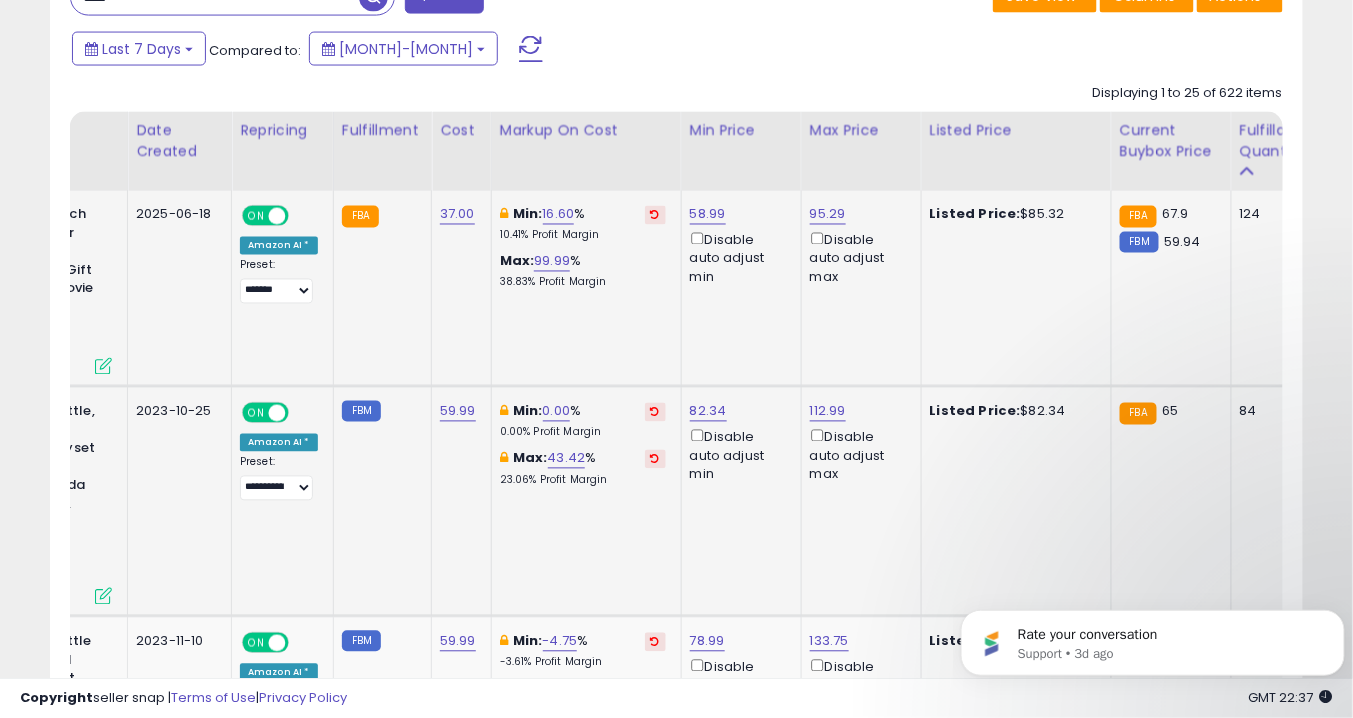 scroll, scrollTop: 1040, scrollLeft: 0, axis: vertical 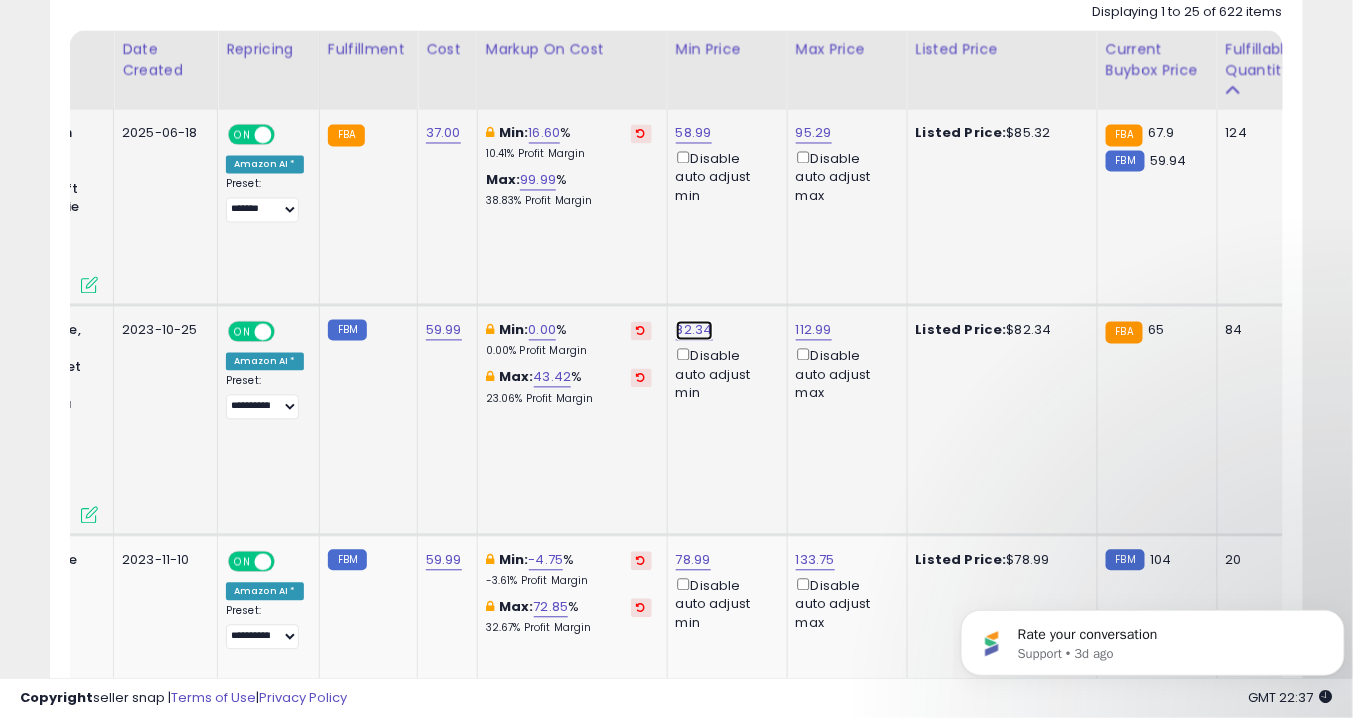 click on "82.34" at bounding box center (694, 134) 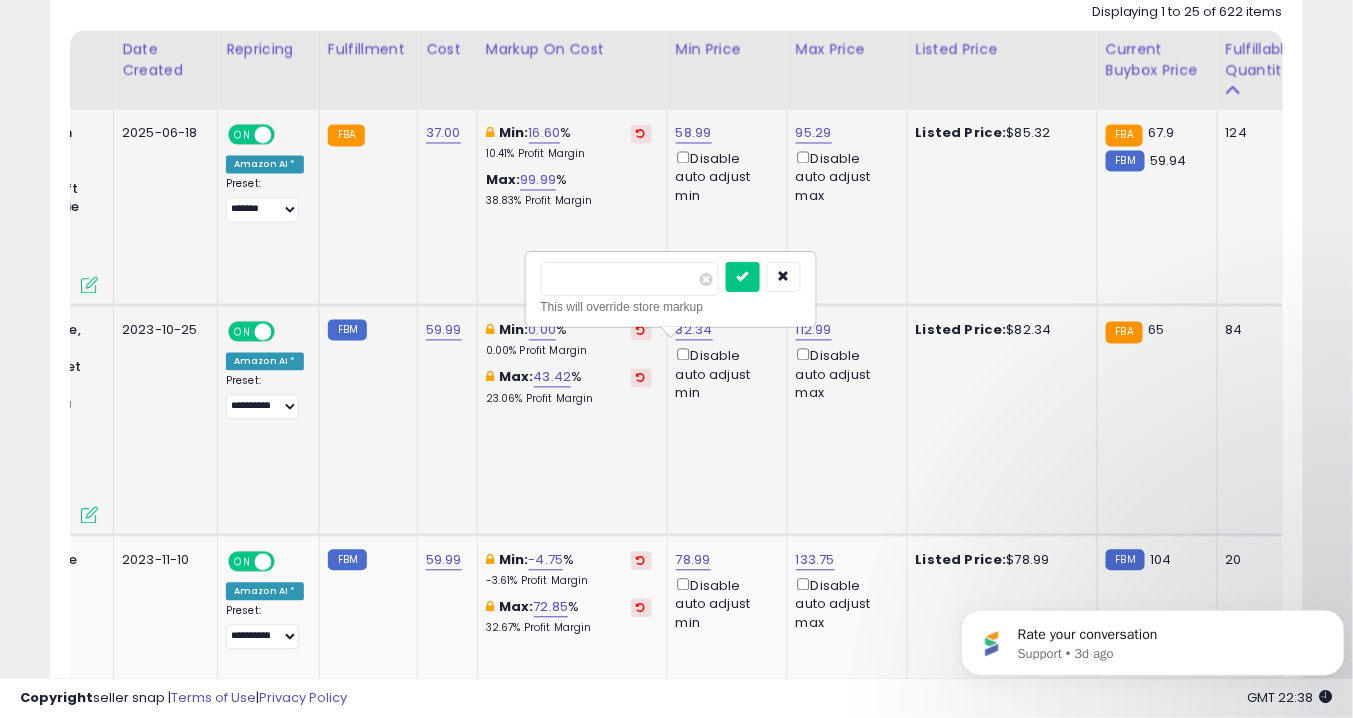 type on "*" 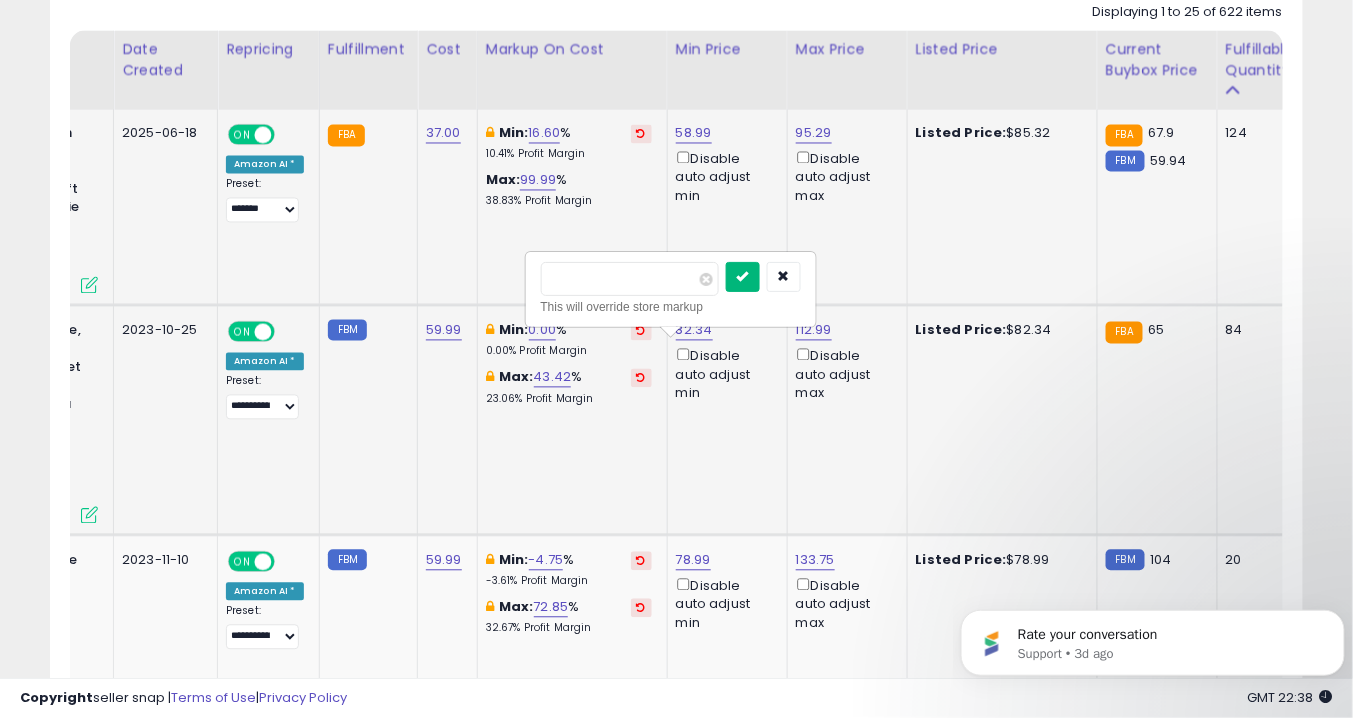 type on "**" 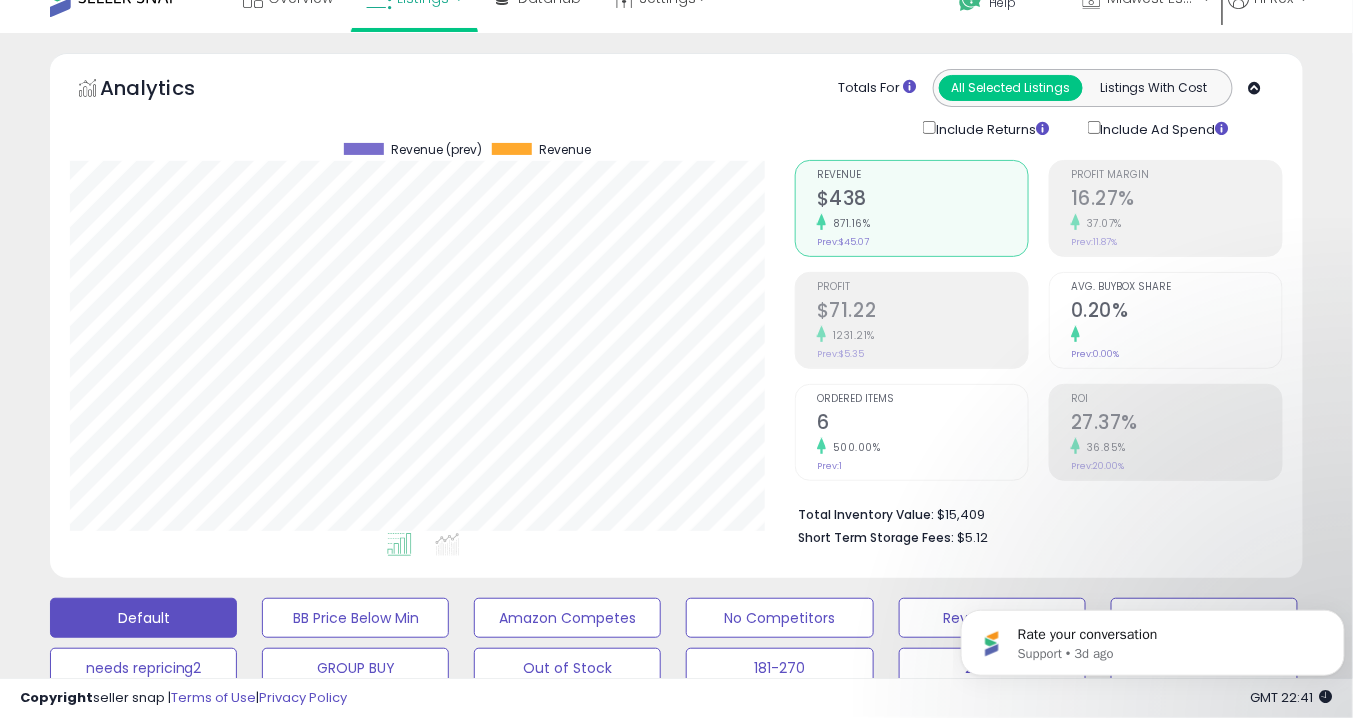 scroll, scrollTop: 0, scrollLeft: 0, axis: both 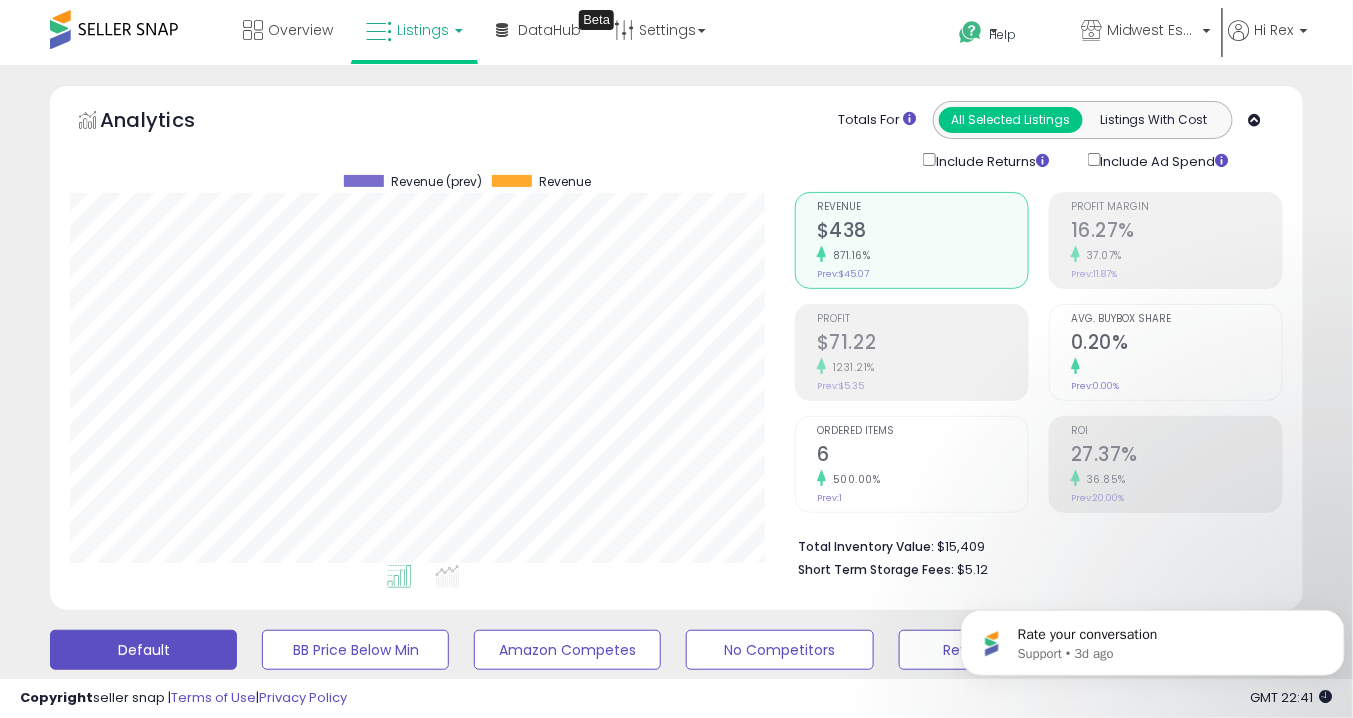 click on "Listings" at bounding box center [423, 30] 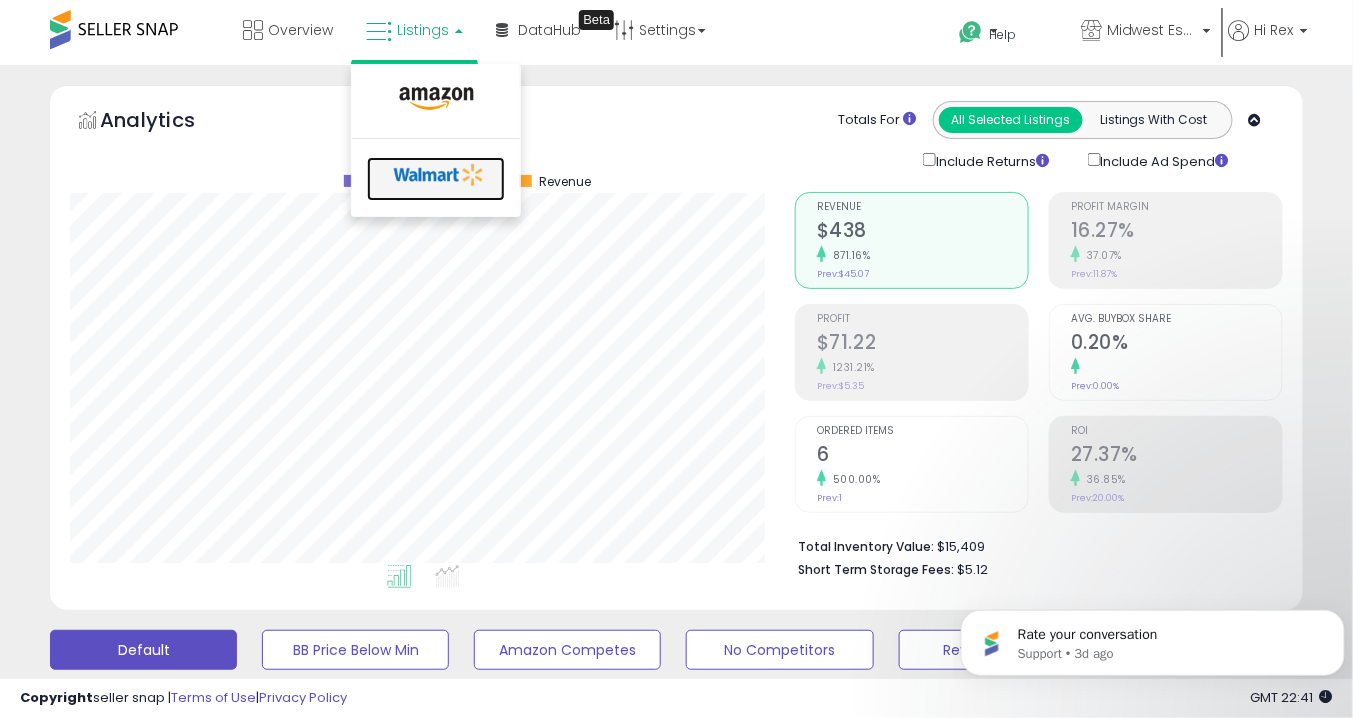 click at bounding box center (439, 175) 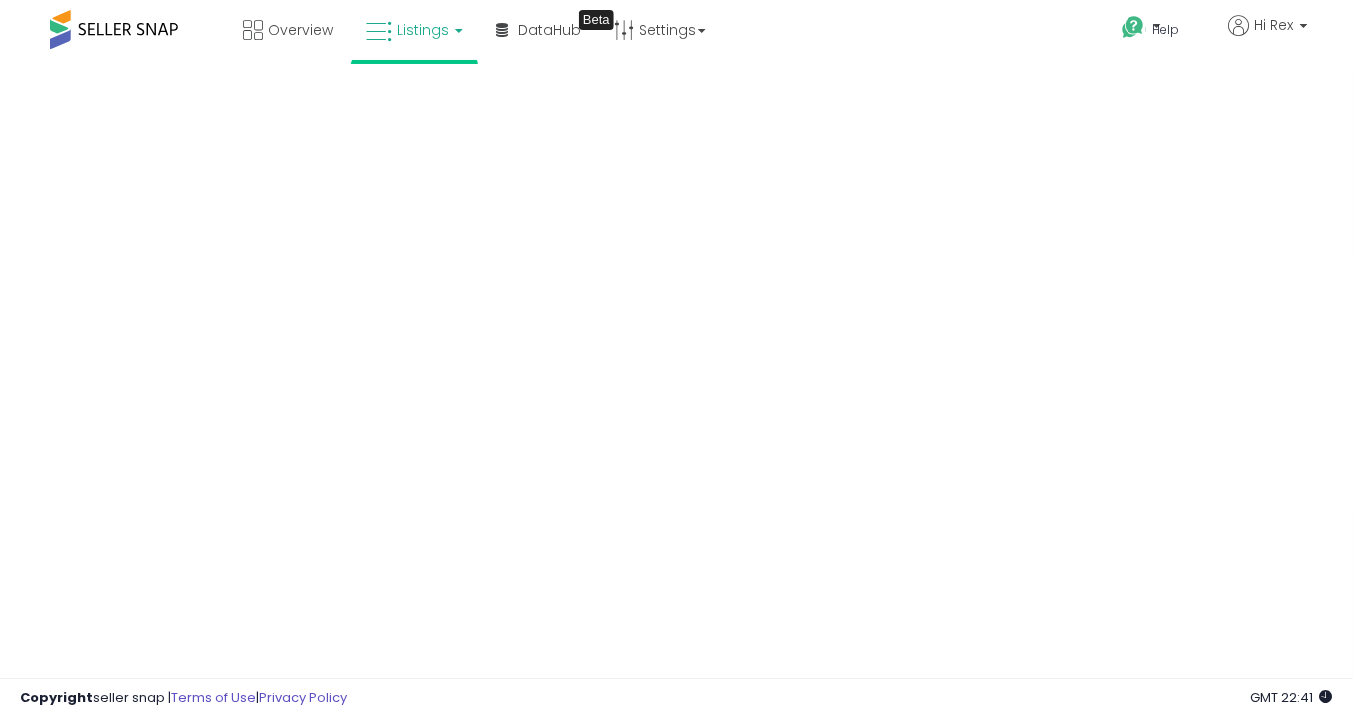 scroll, scrollTop: 0, scrollLeft: 0, axis: both 